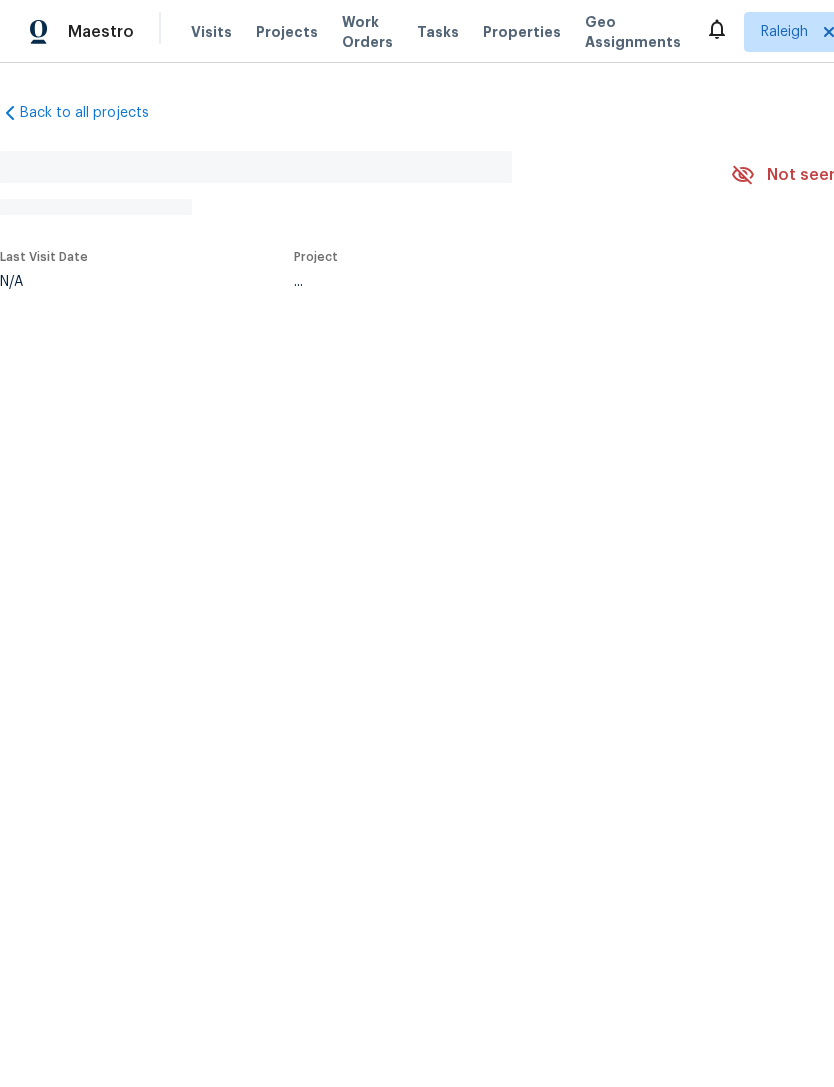 scroll, scrollTop: 0, scrollLeft: 0, axis: both 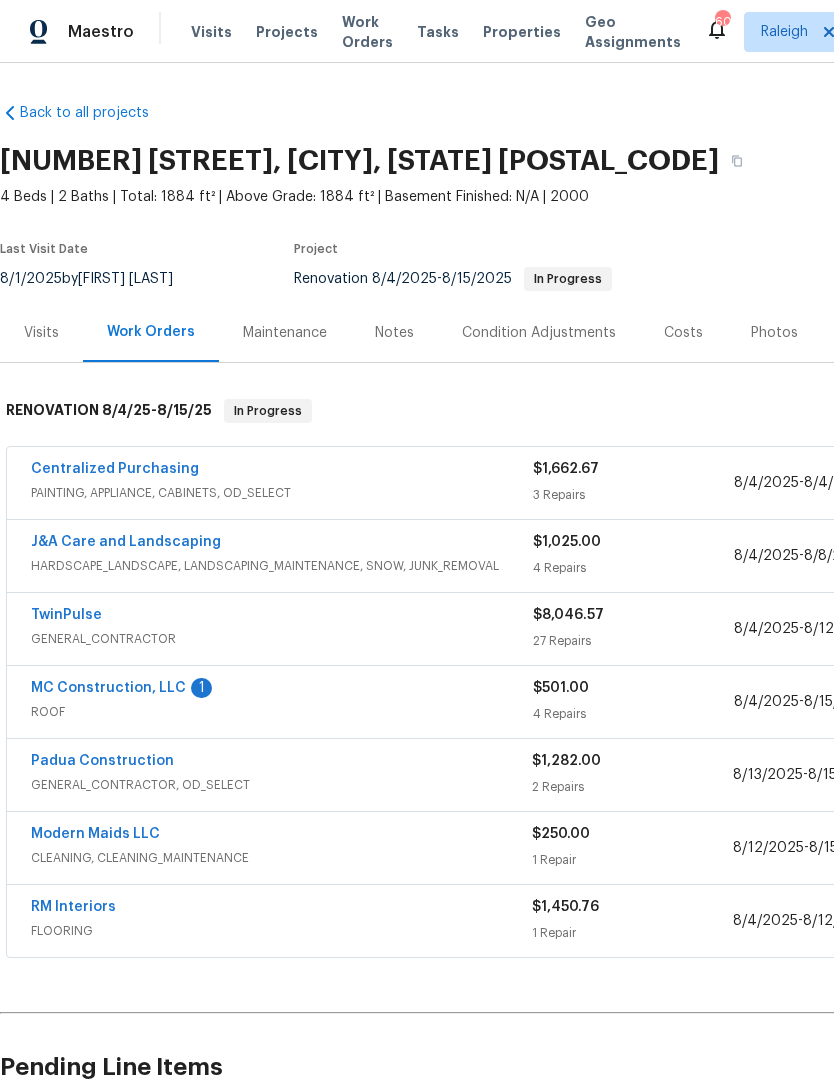 click on "MC Construction, LLC" at bounding box center [108, 688] 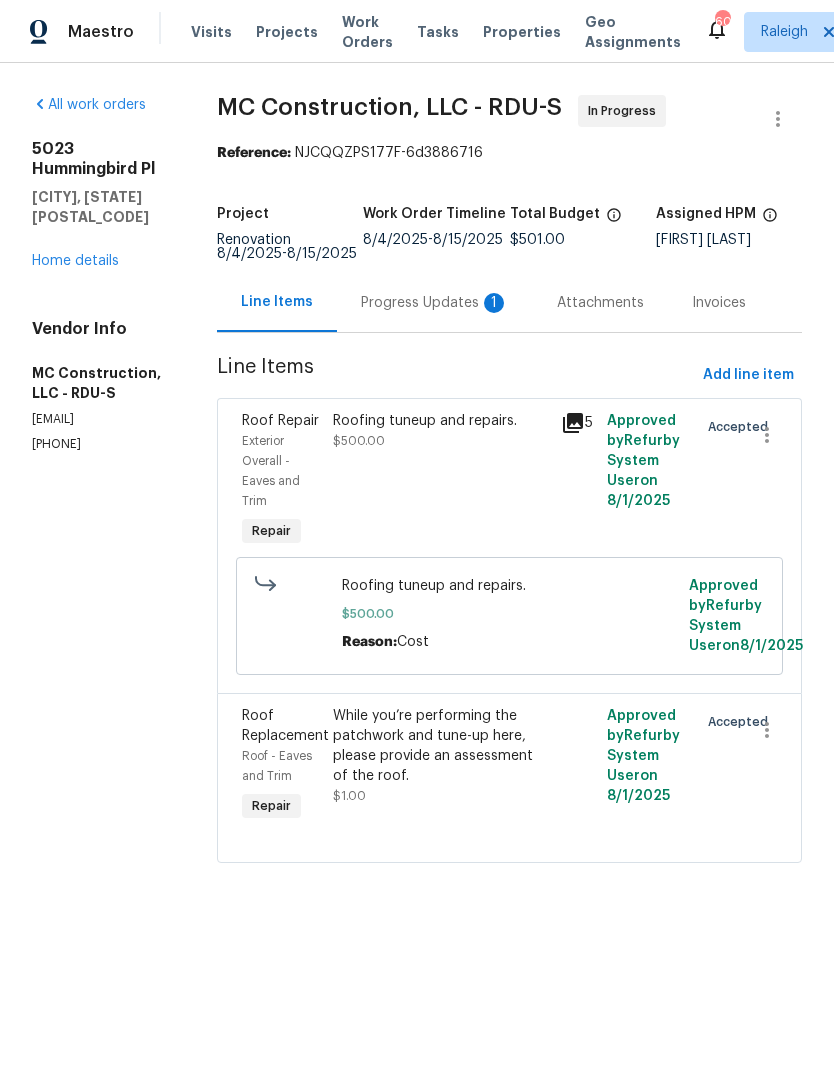 click on "Progress Updates 1" at bounding box center [435, 303] 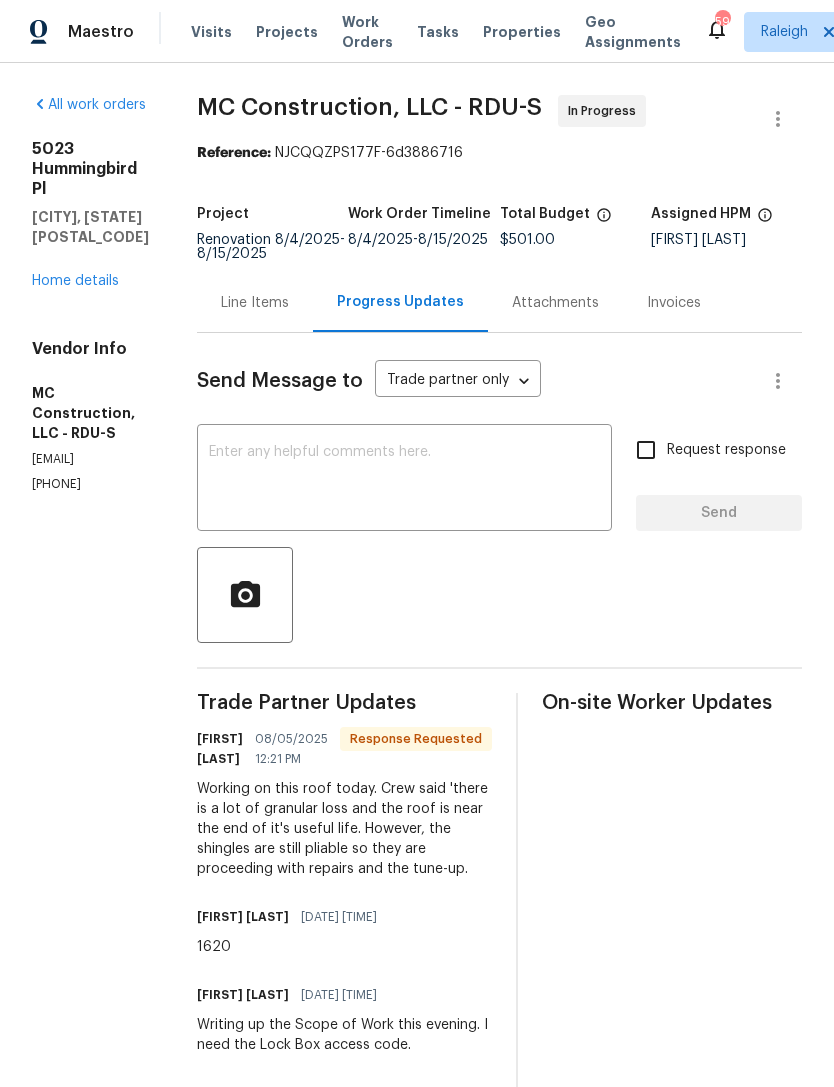 click at bounding box center (404, 480) 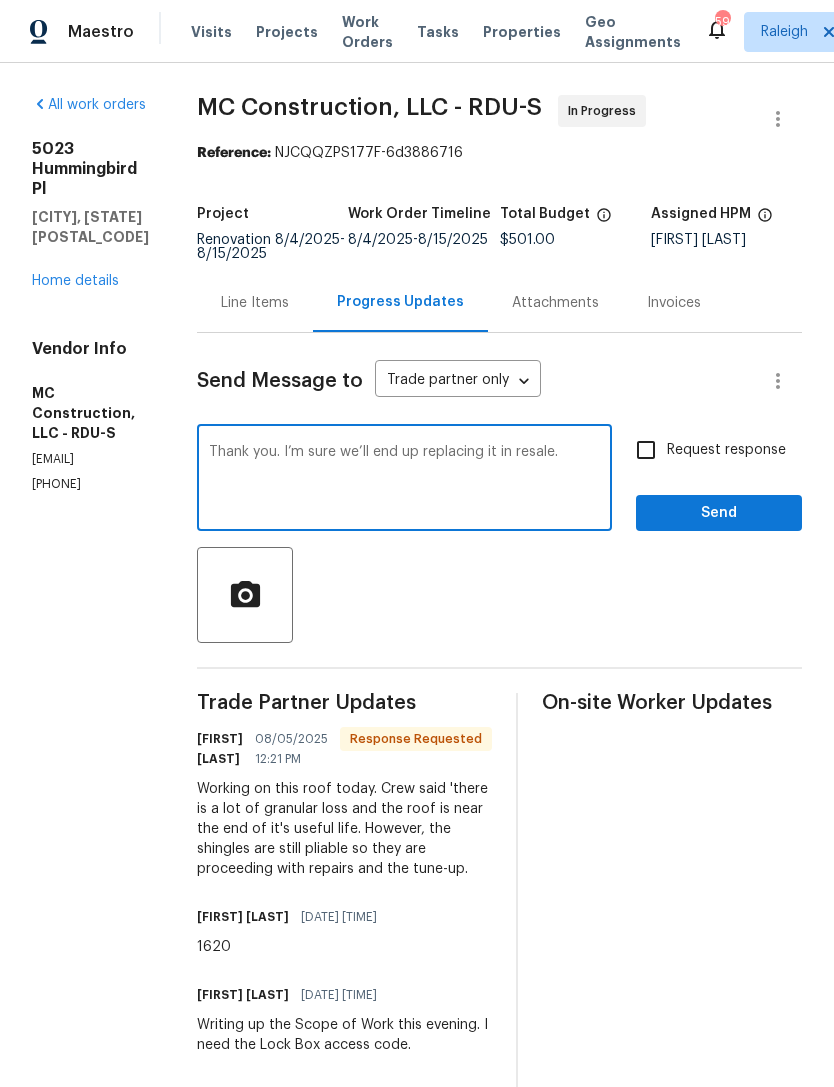type on "Thank you. I’m sure we’ll end up replacing it in resale." 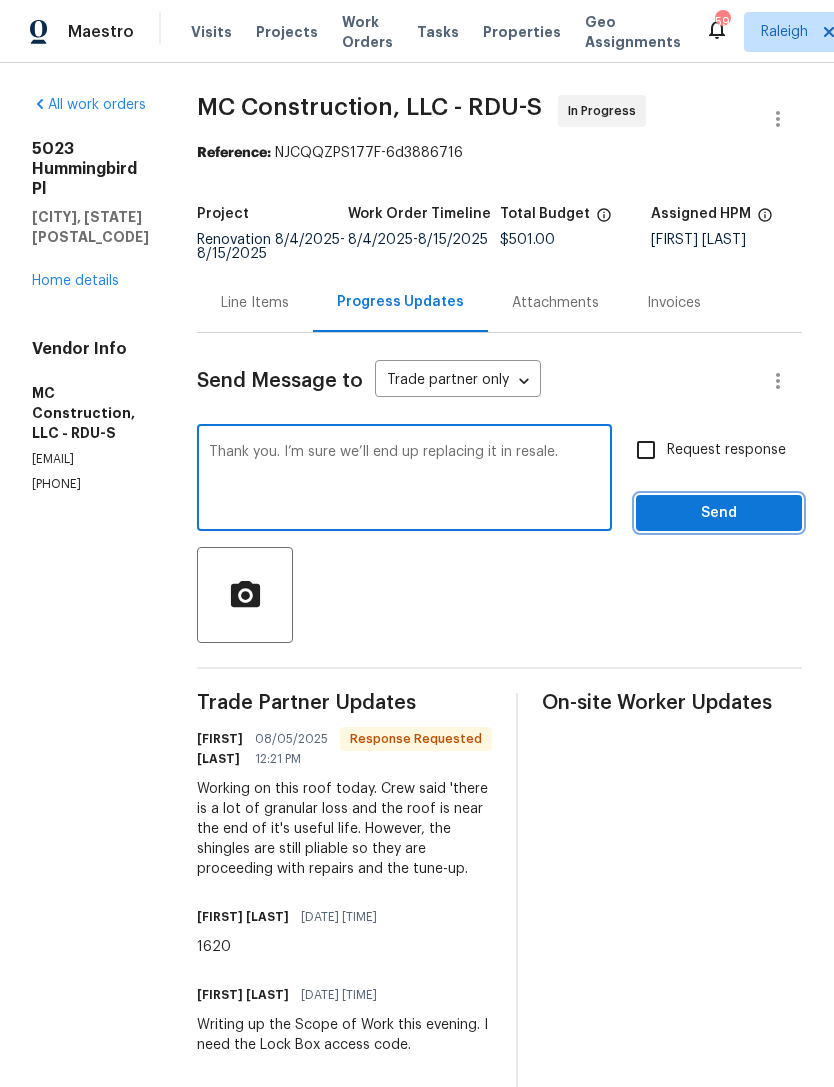 click on "Send" at bounding box center [719, 513] 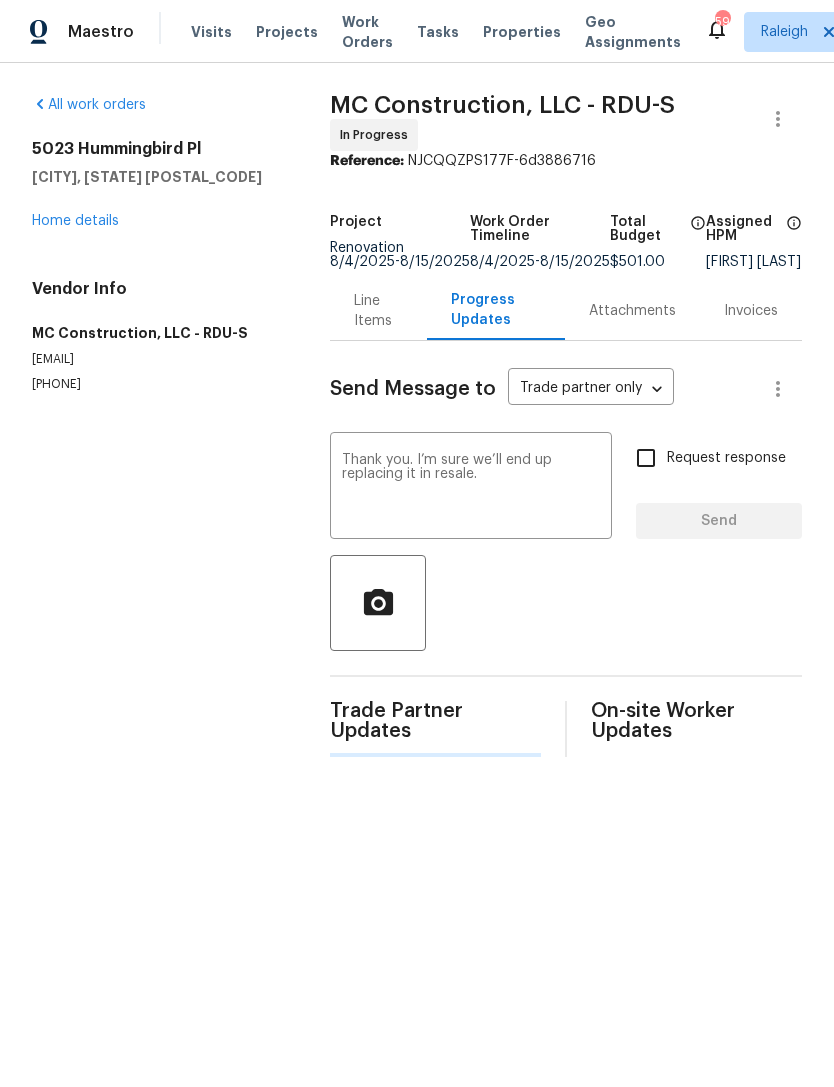 type 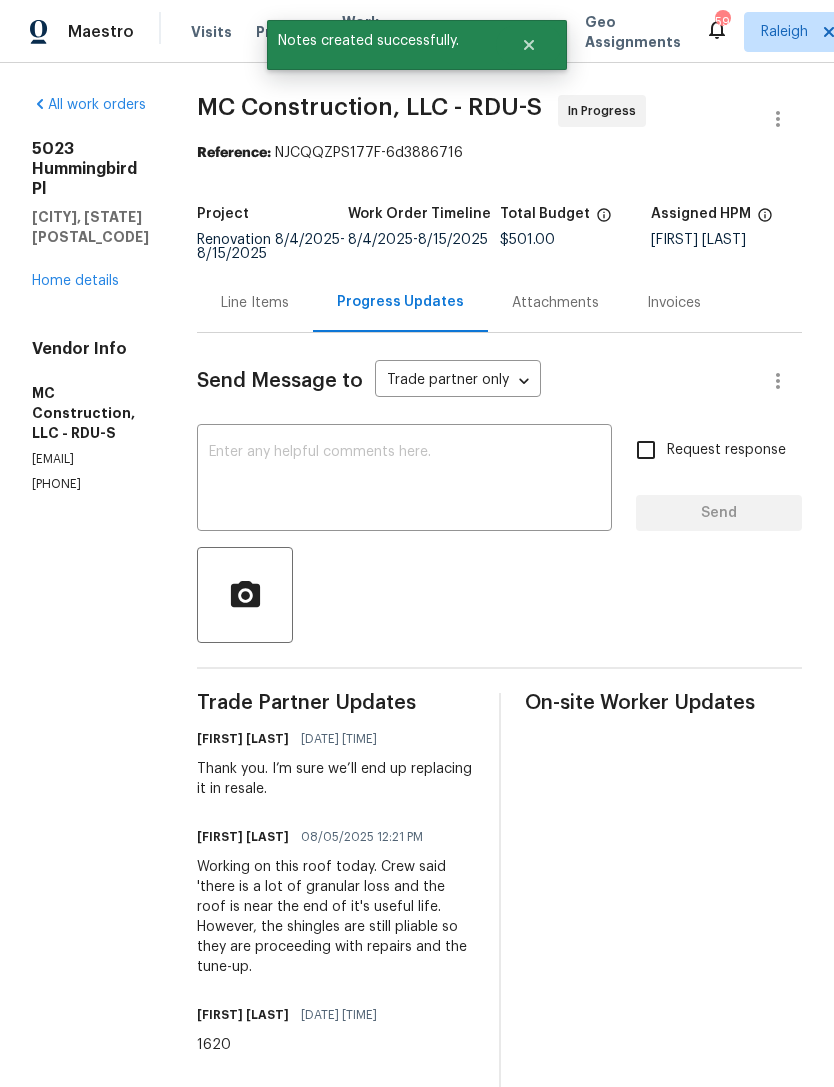 click on "Home details" at bounding box center [75, 281] 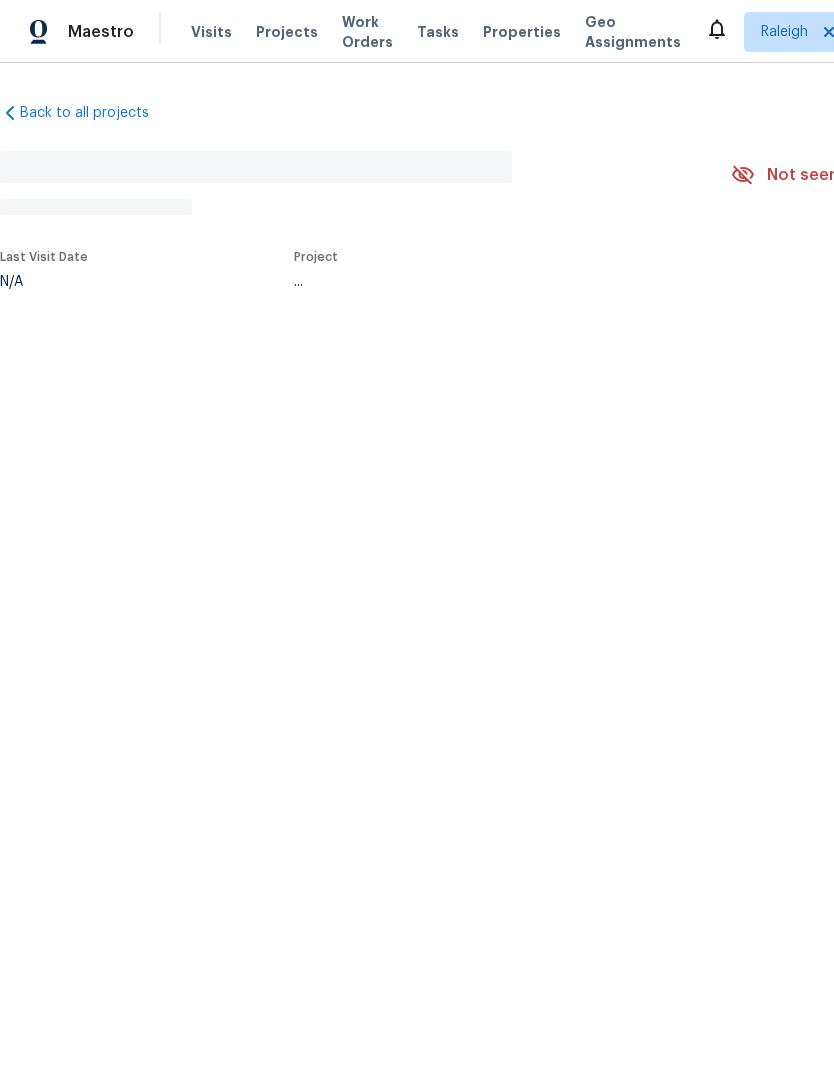 scroll, scrollTop: 0, scrollLeft: 0, axis: both 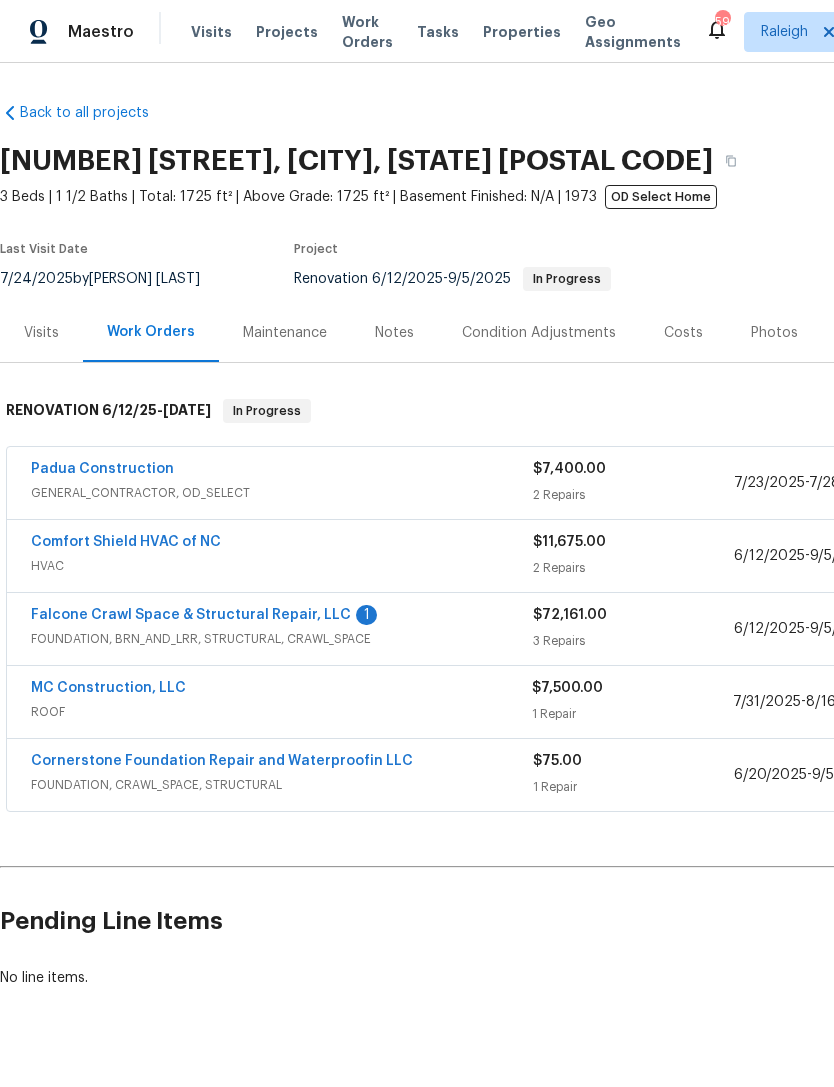 click on "Falcone Crawl Space & Structural Repair, LLC" at bounding box center (191, 615) 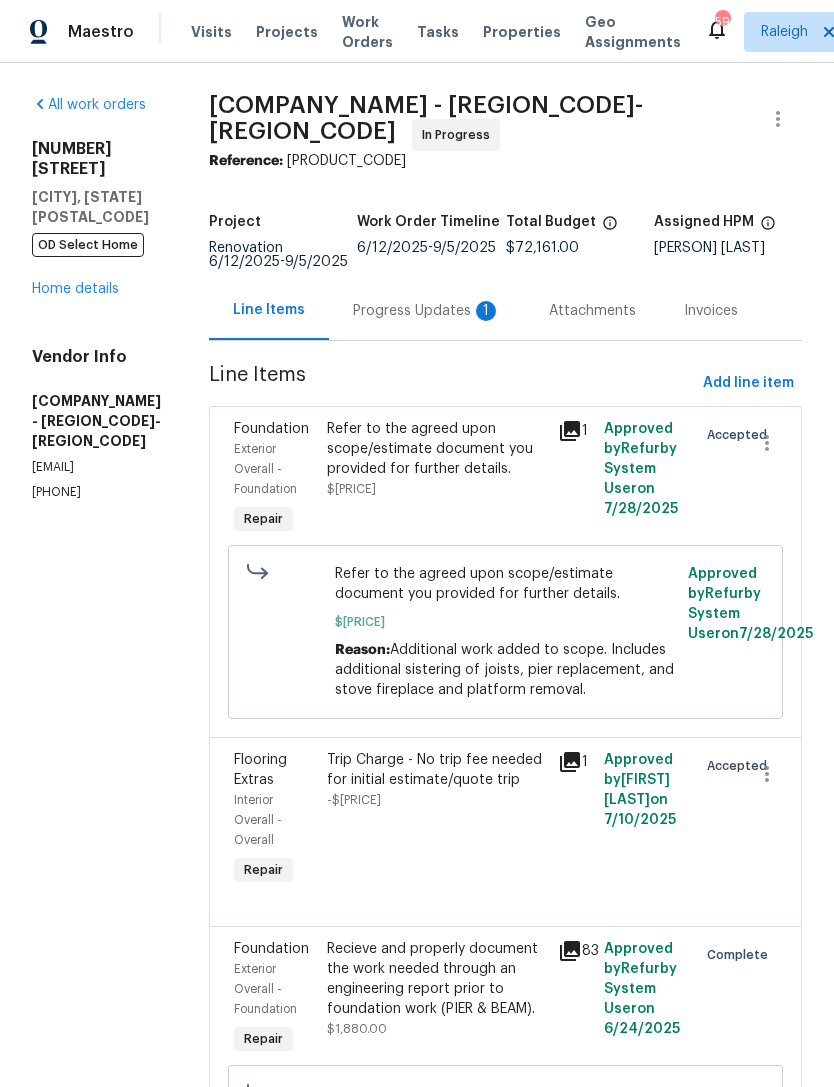 click on "Progress Updates 1" at bounding box center (427, 311) 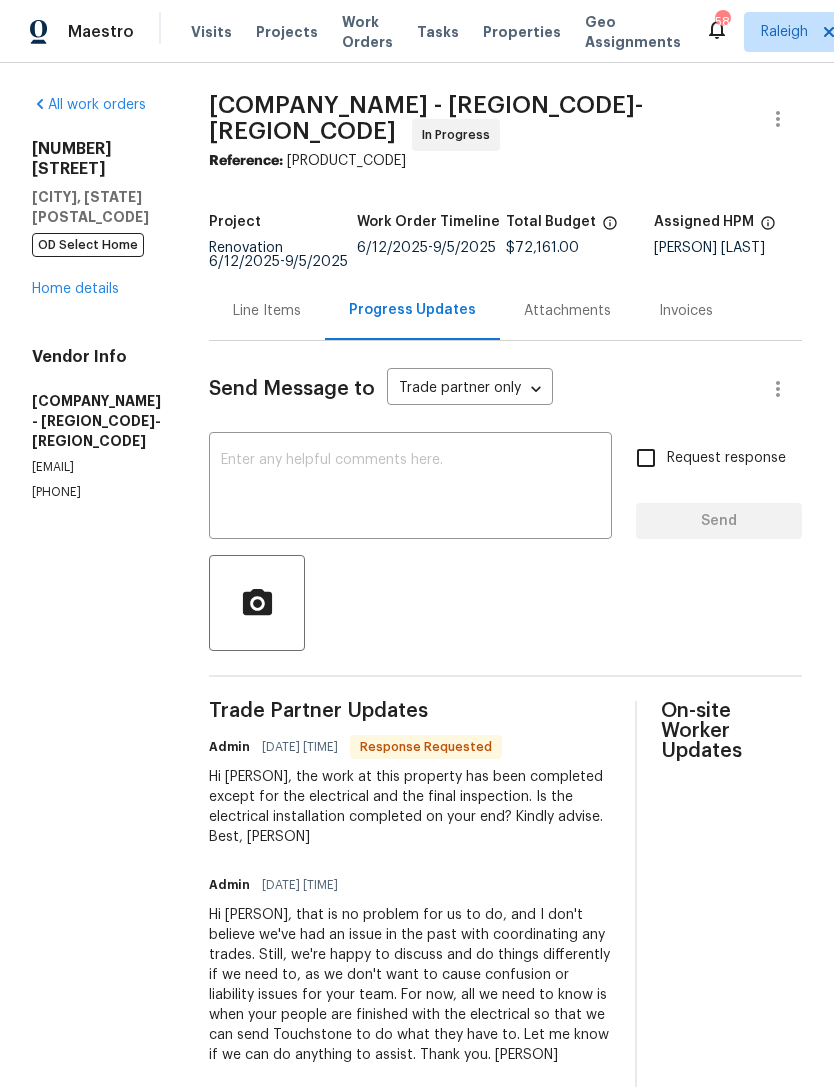 click on "x ​" at bounding box center (410, 488) 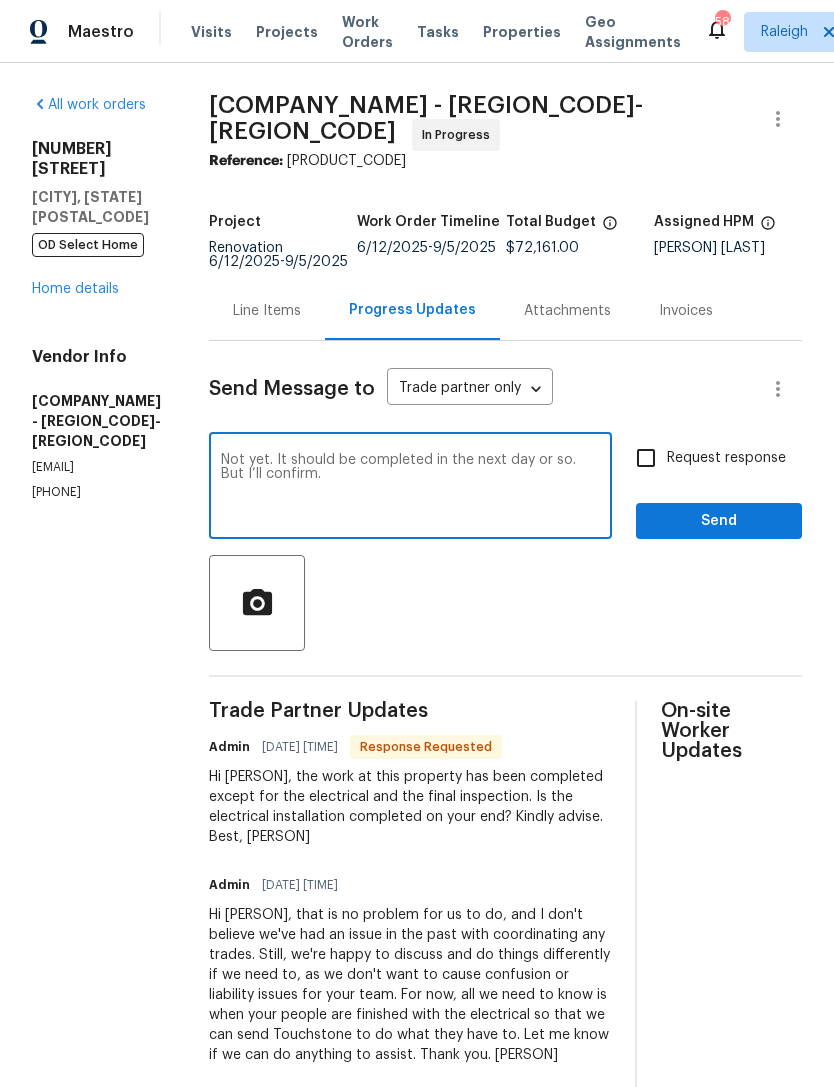 type on "Not yet. It should be completed in the next day or so. But I’ll confirm." 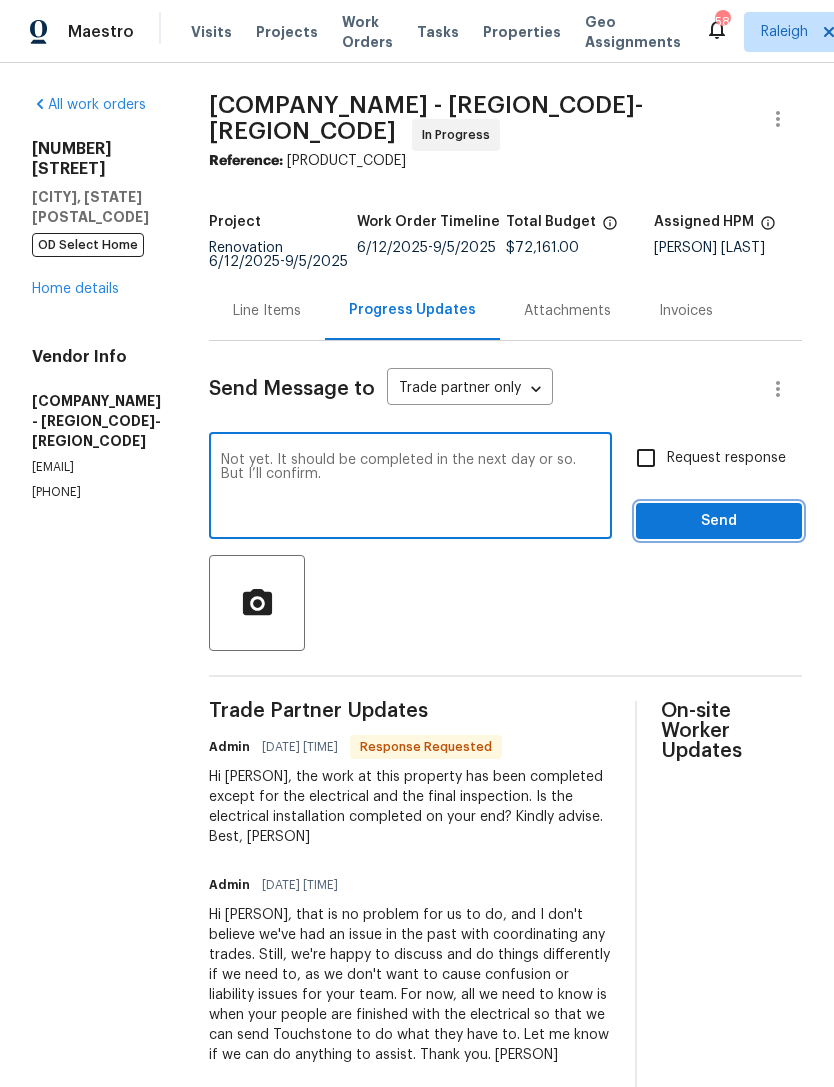 click on "Send" at bounding box center (719, 521) 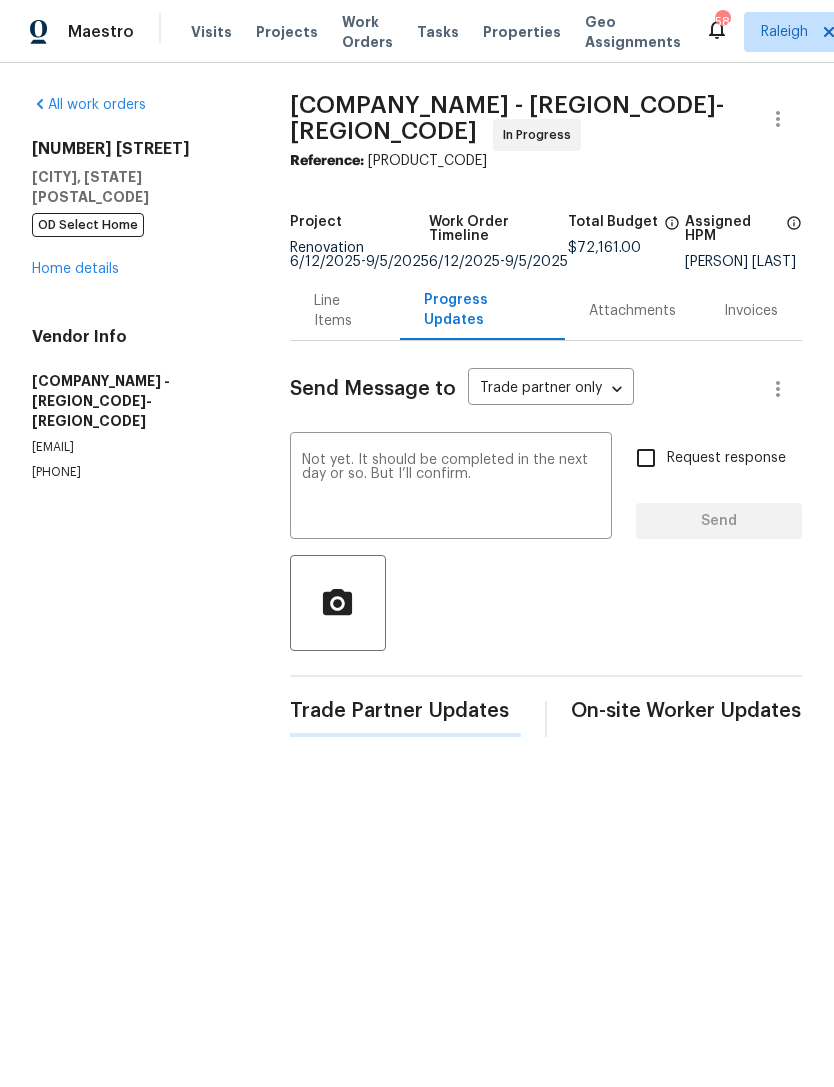 type 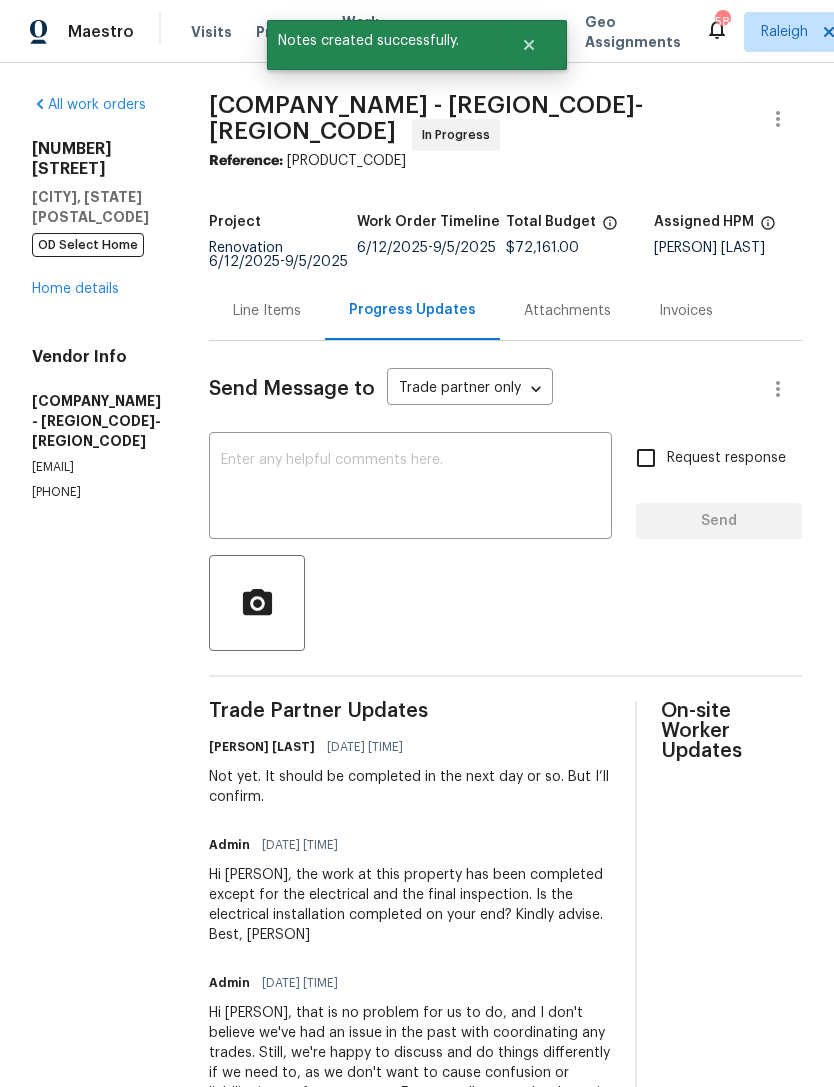 click on "Home details" at bounding box center (75, 289) 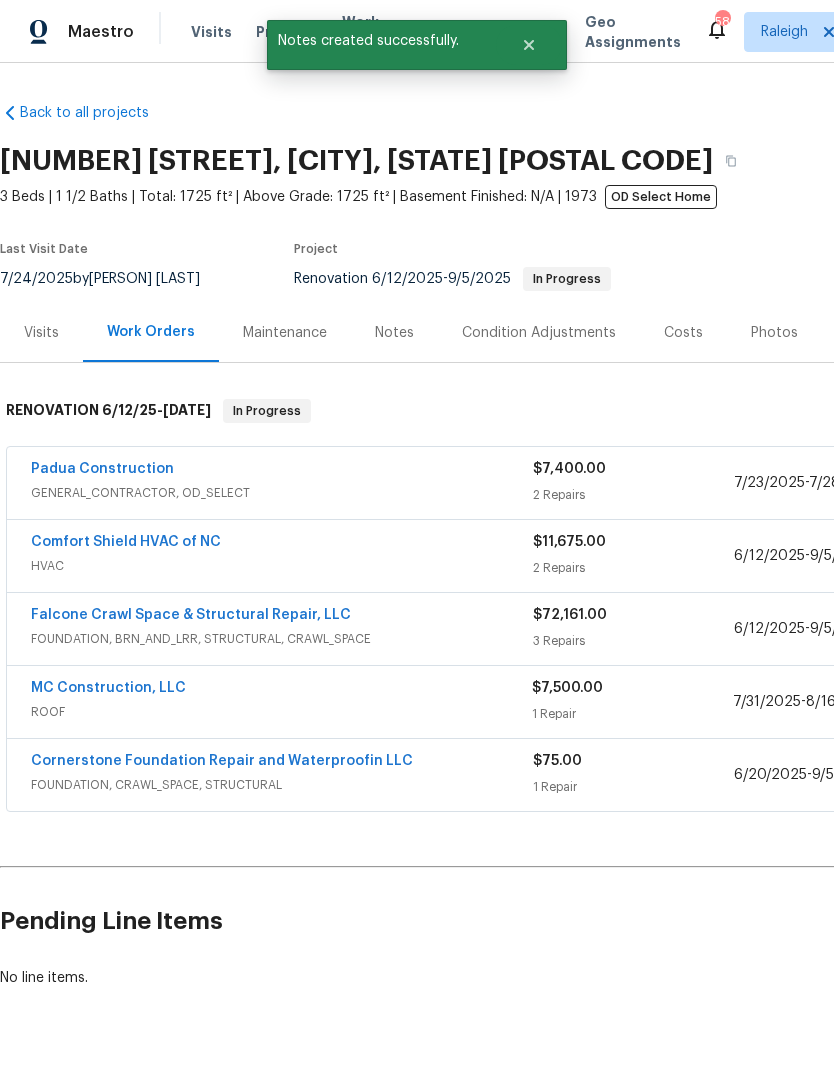 click on "Padua Construction" at bounding box center [102, 469] 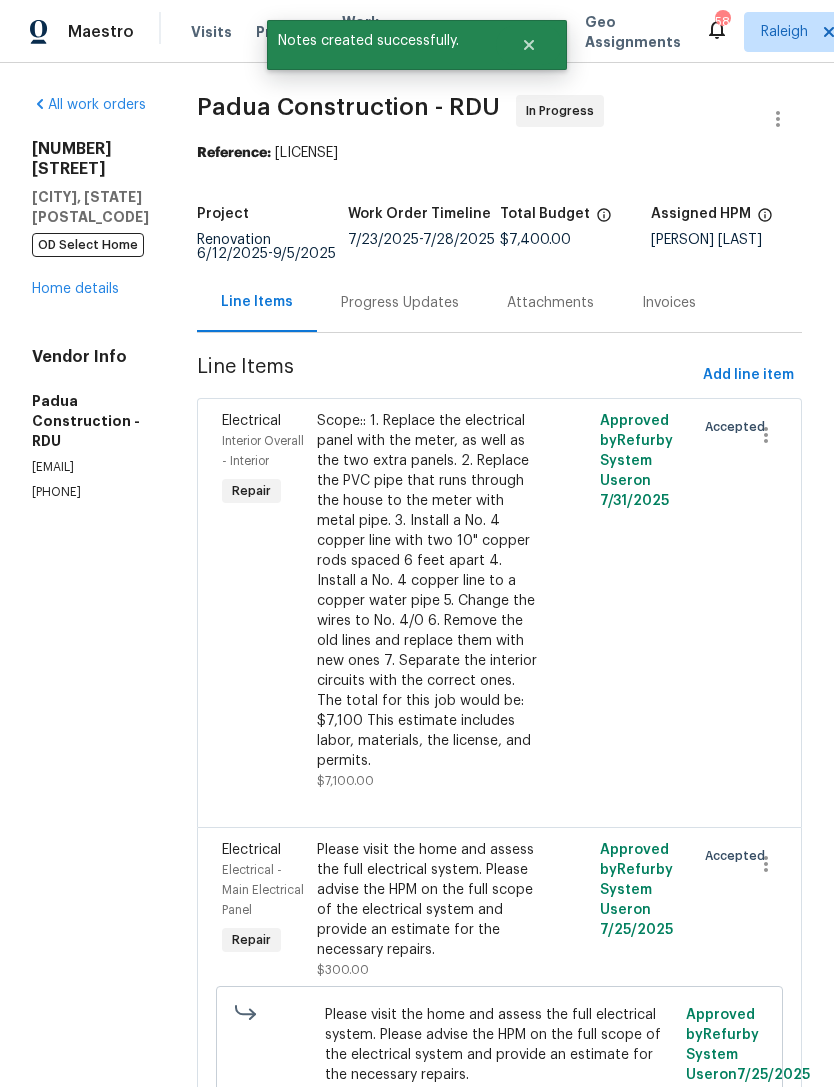 click on "Home details" at bounding box center [75, 289] 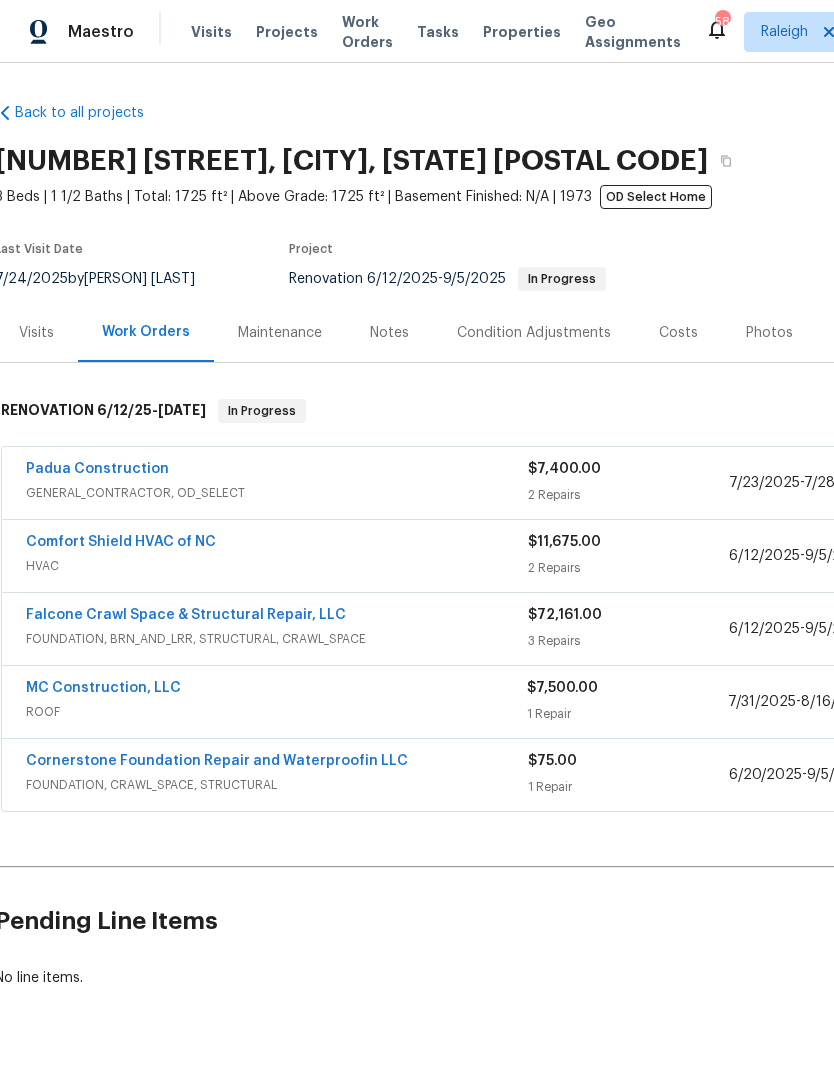 scroll, scrollTop: 0, scrollLeft: 5, axis: horizontal 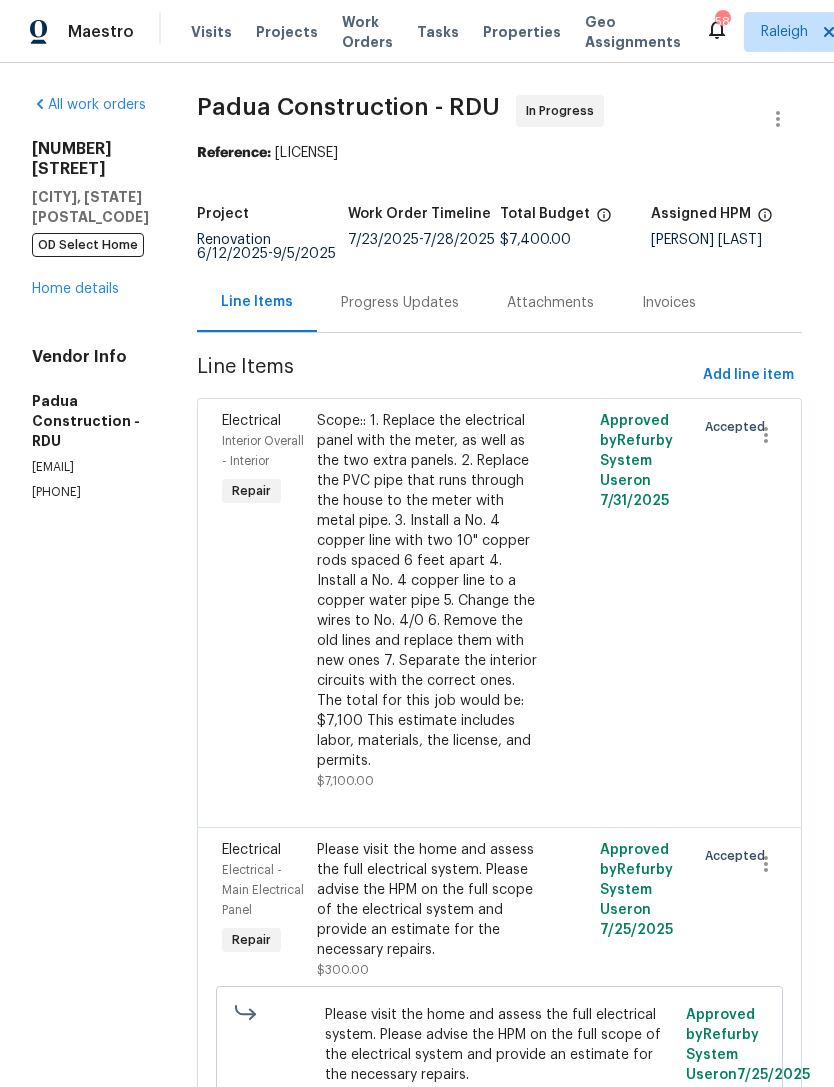 click on "Progress Updates" at bounding box center [400, 303] 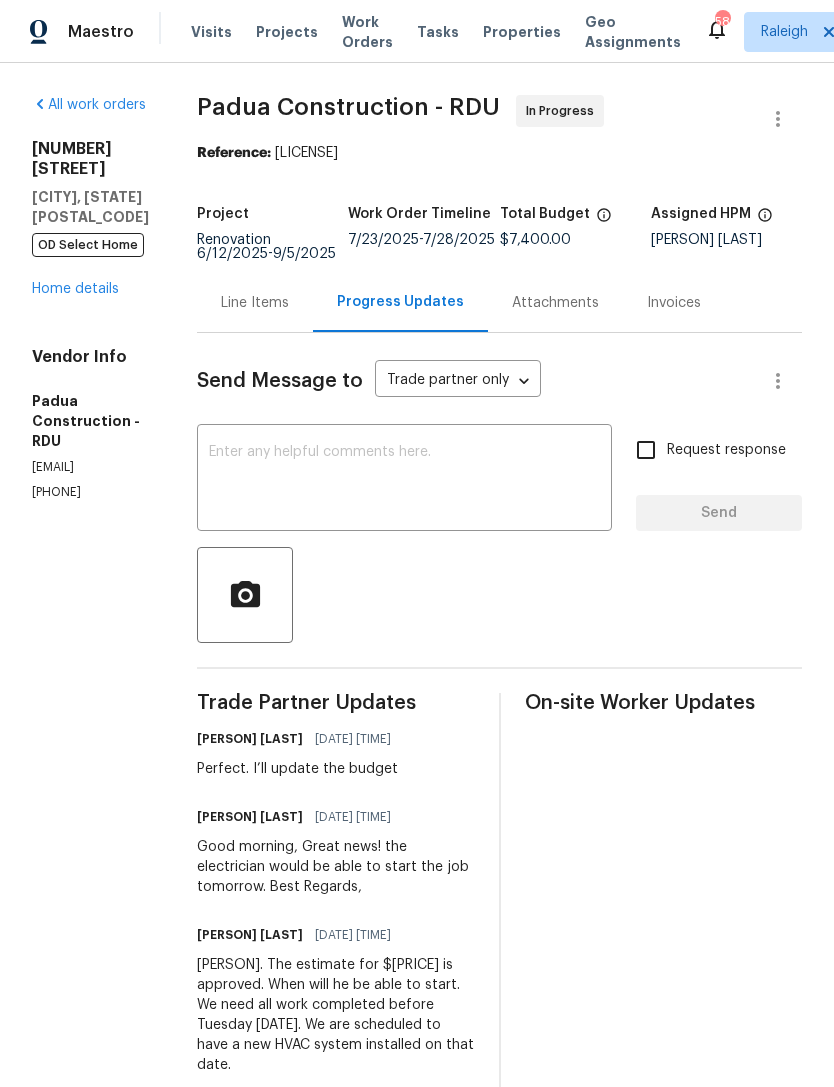 click at bounding box center [404, 480] 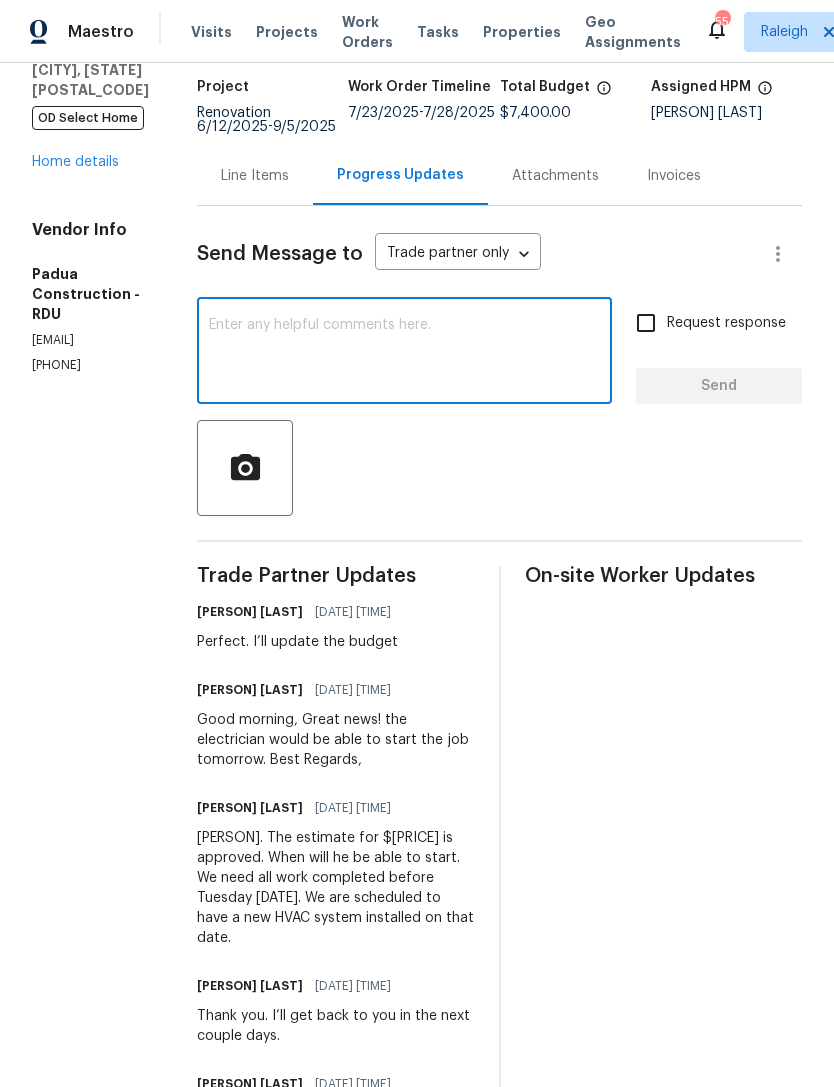 scroll, scrollTop: 133, scrollLeft: 0, axis: vertical 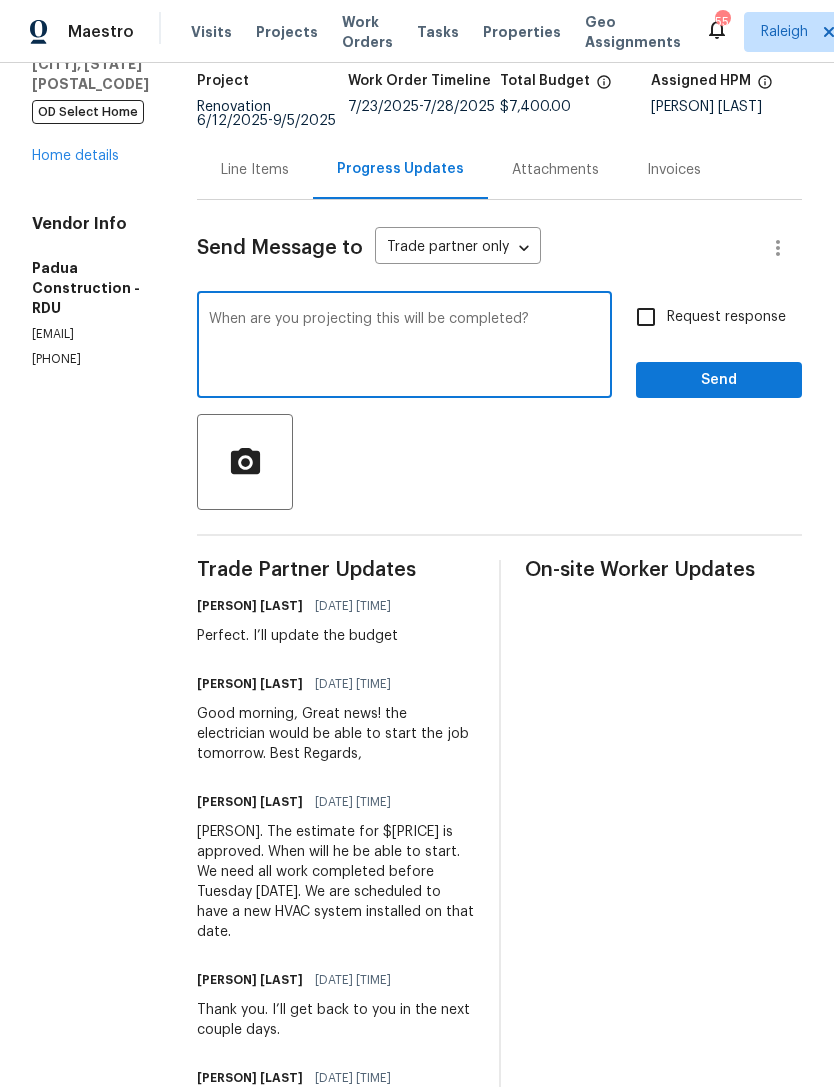 type on "When are you projecting this will be completed?" 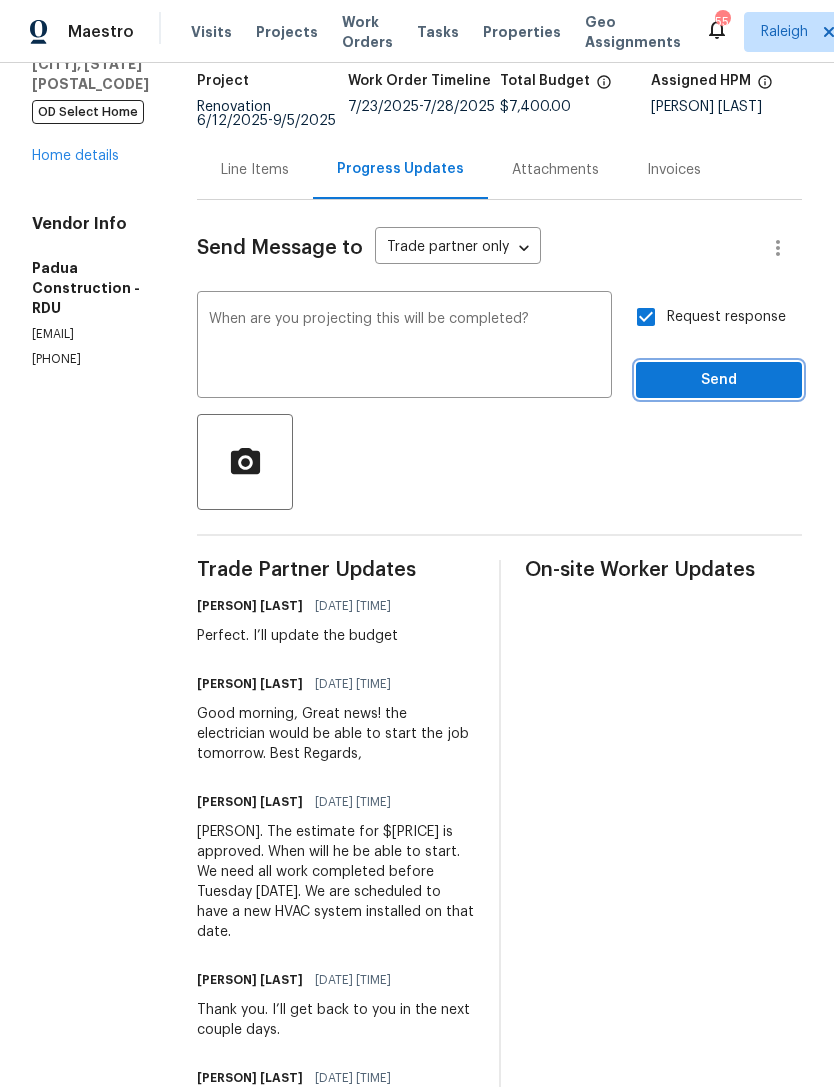 click on "Send" at bounding box center (719, 380) 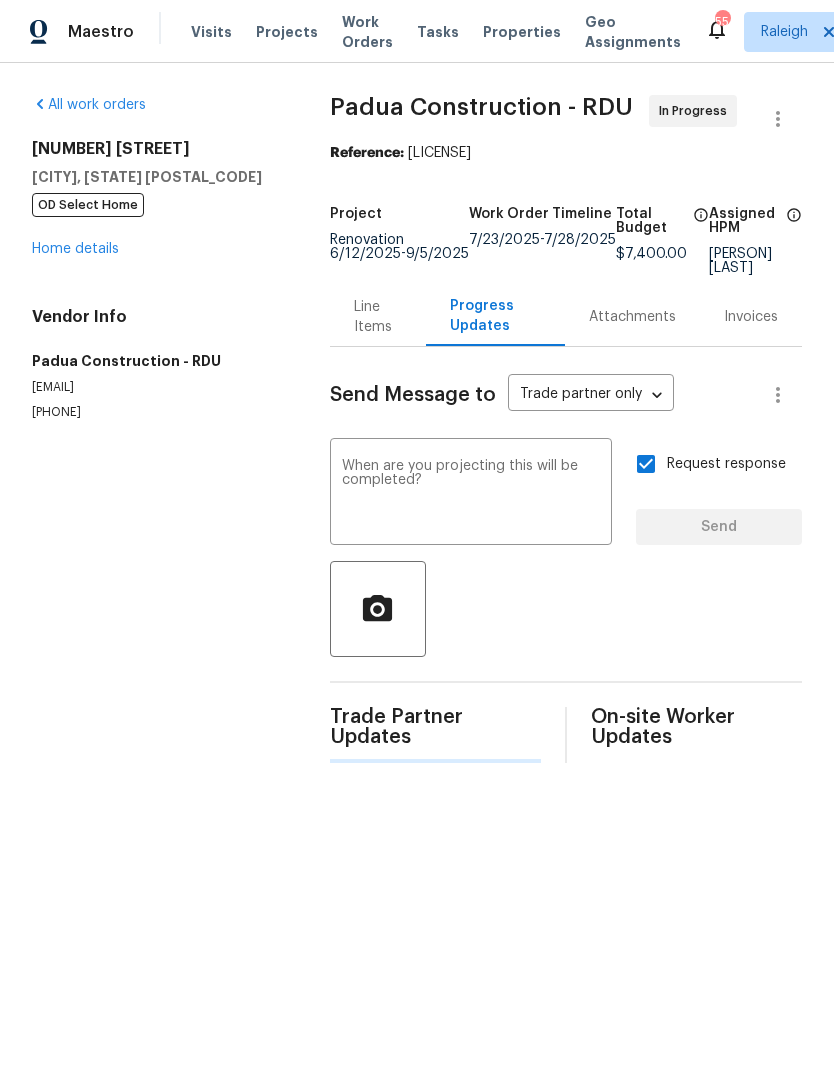 scroll, scrollTop: 0, scrollLeft: 0, axis: both 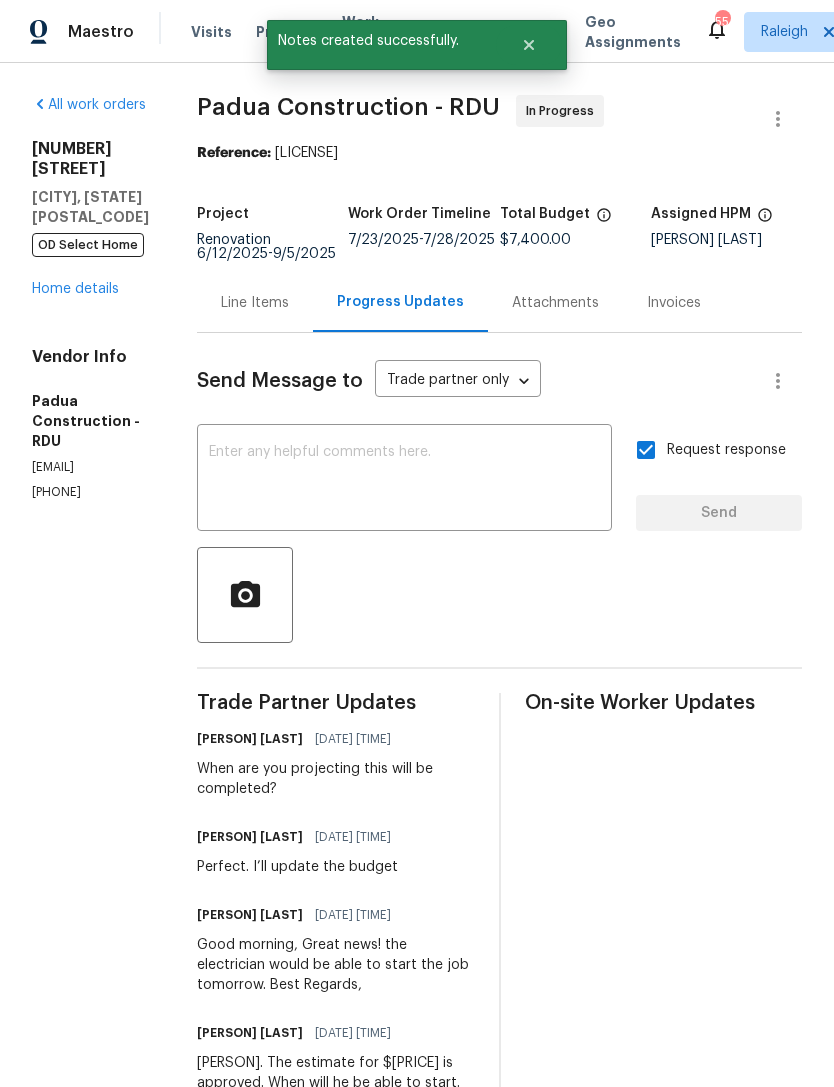 click on "Home details" at bounding box center [75, 289] 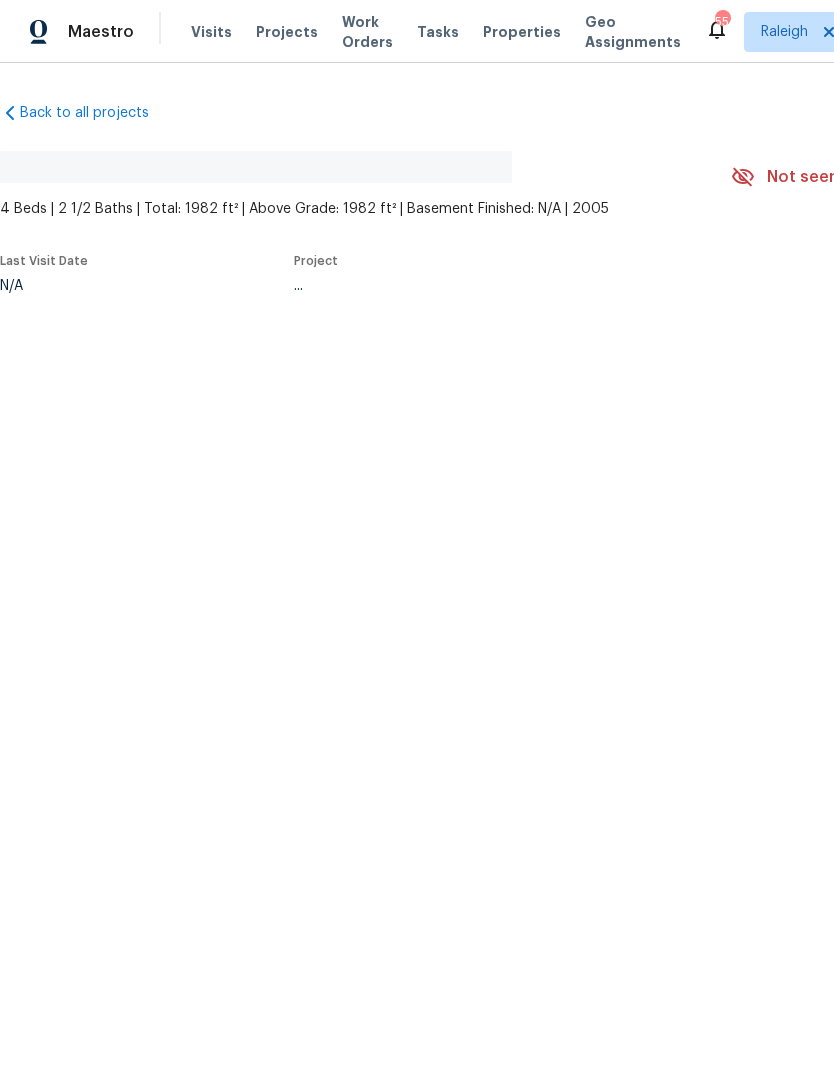 scroll, scrollTop: 0, scrollLeft: 0, axis: both 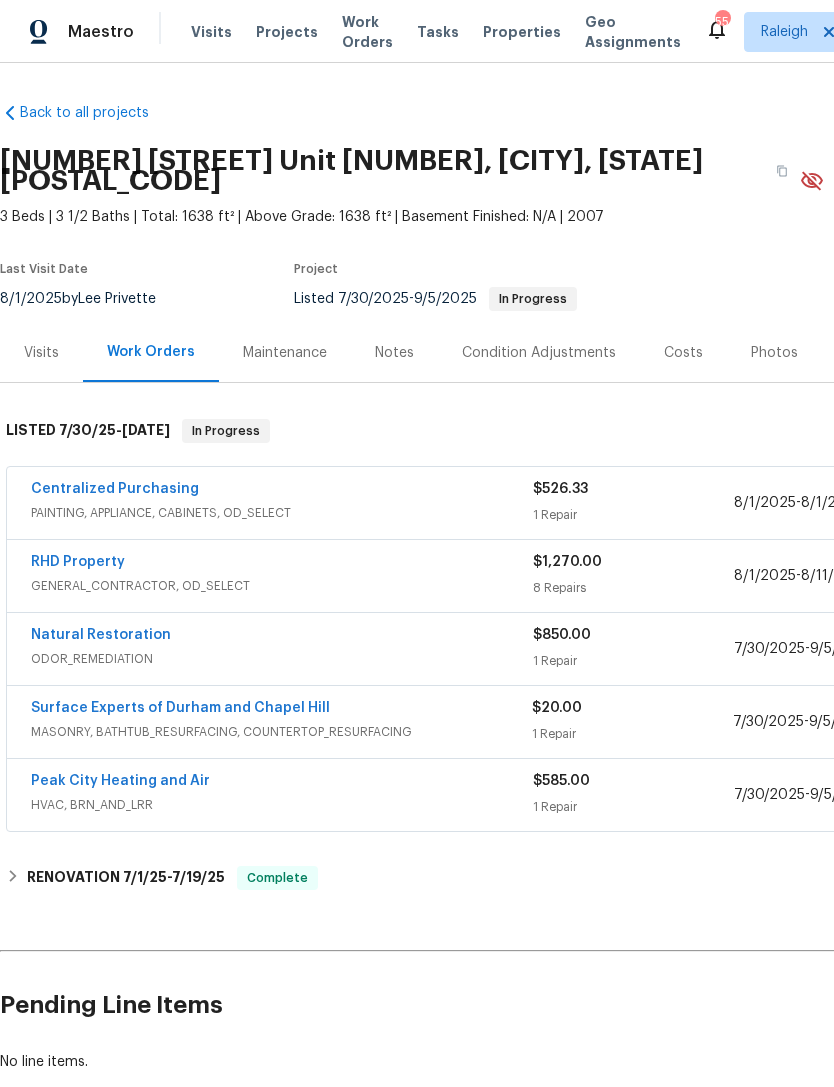 click on "Notes" at bounding box center [394, 353] 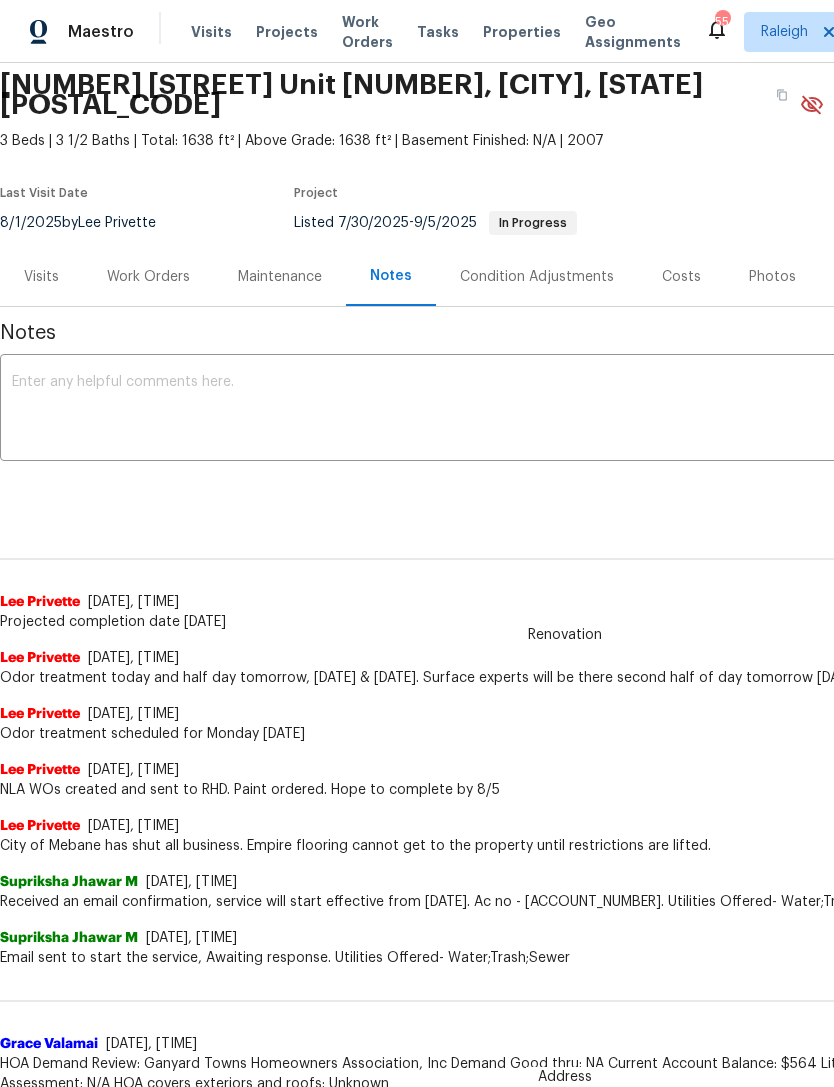scroll, scrollTop: 75, scrollLeft: 0, axis: vertical 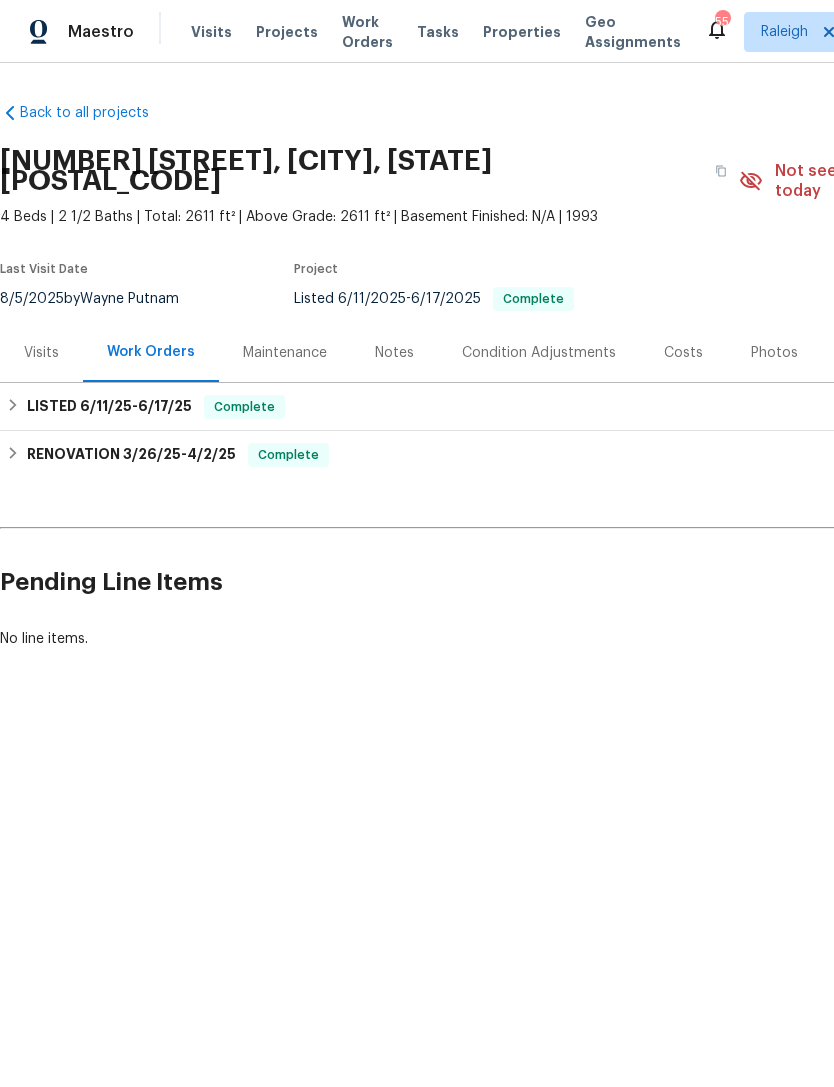 click on "Visits" at bounding box center [41, 353] 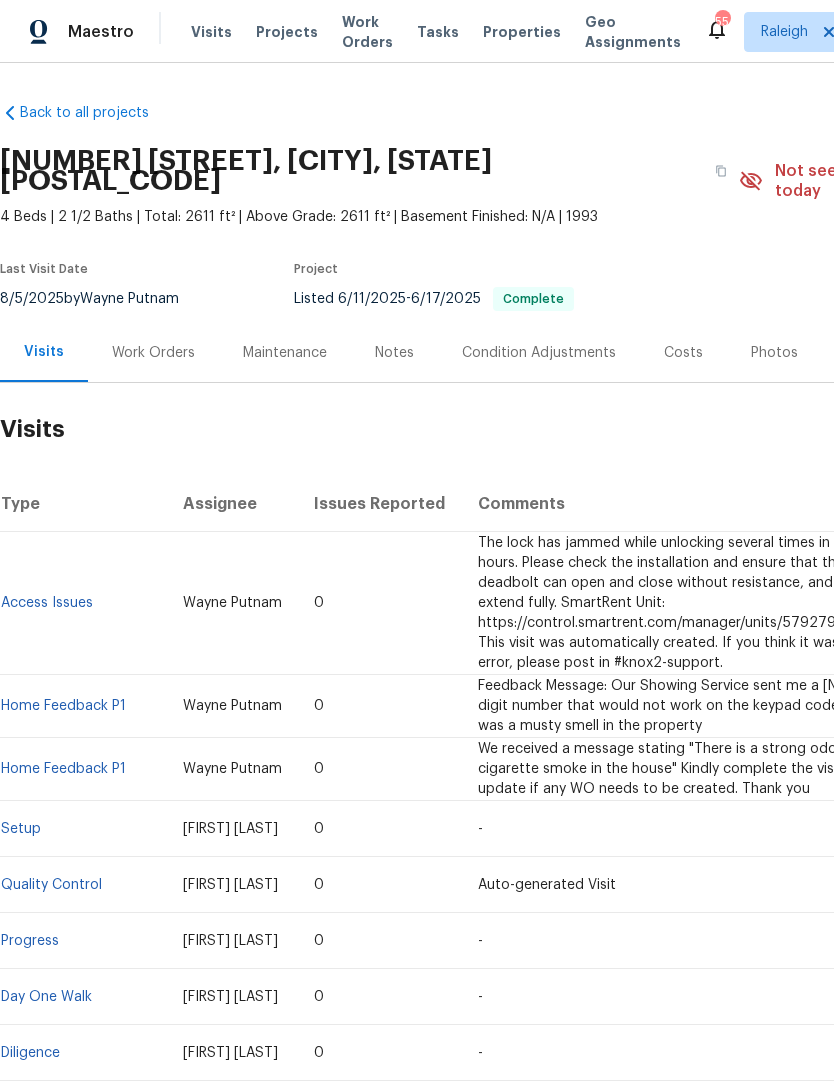 scroll, scrollTop: 0, scrollLeft: 0, axis: both 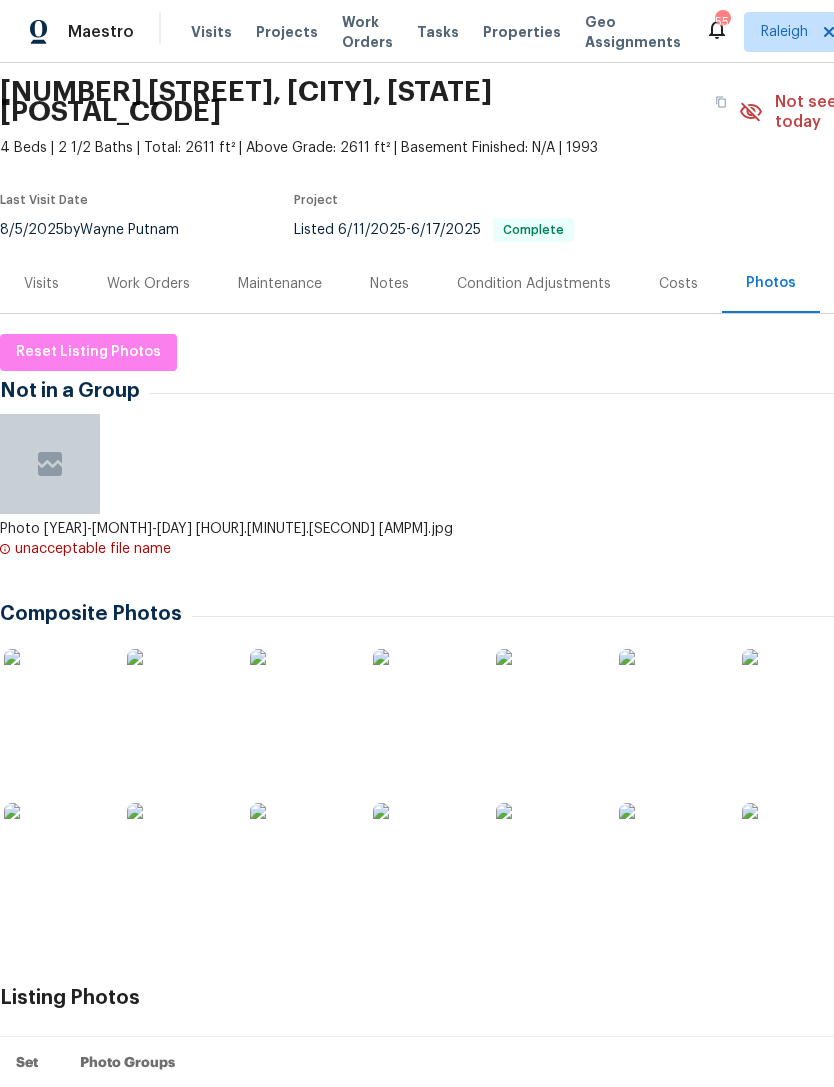 click at bounding box center [54, 699] 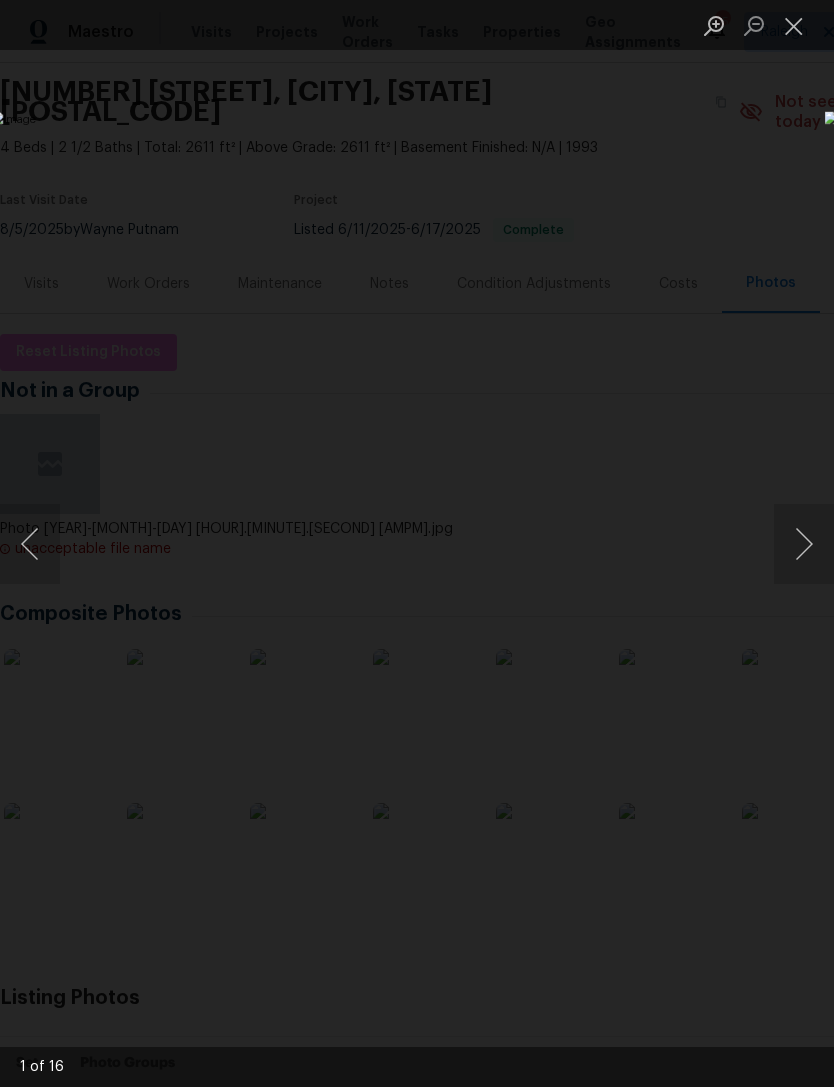 click at bounding box center [804, 544] 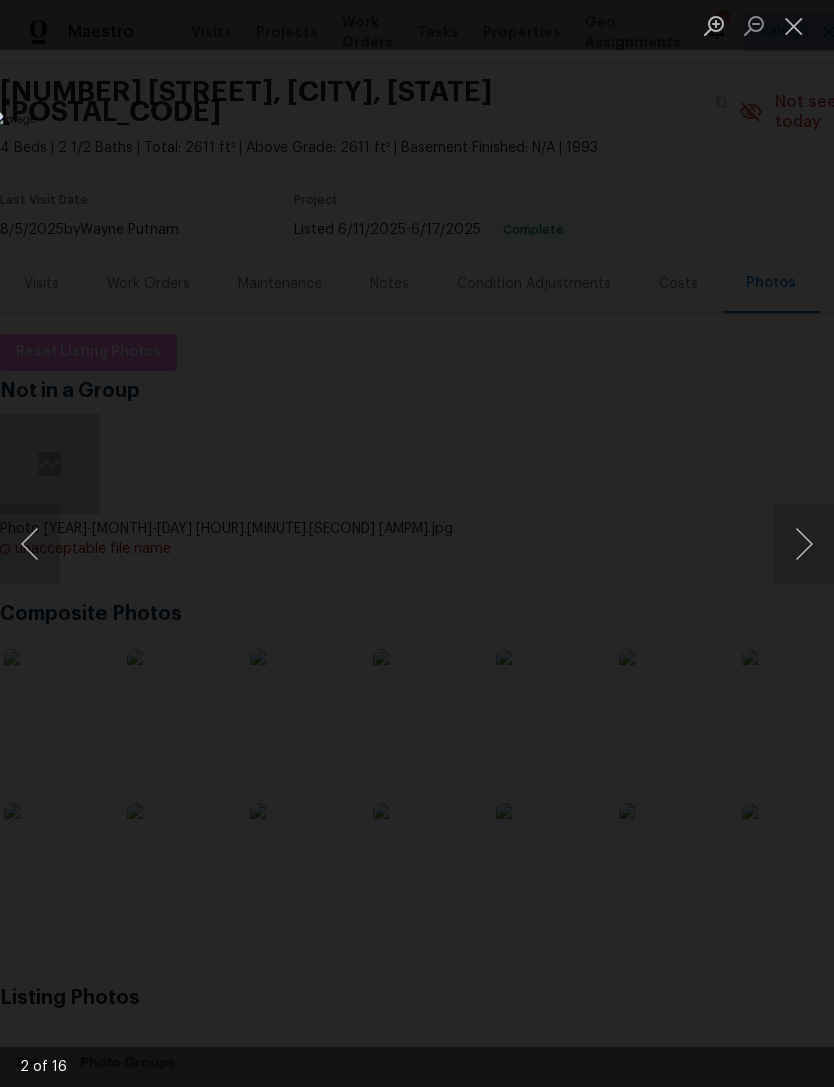 click at bounding box center [804, 544] 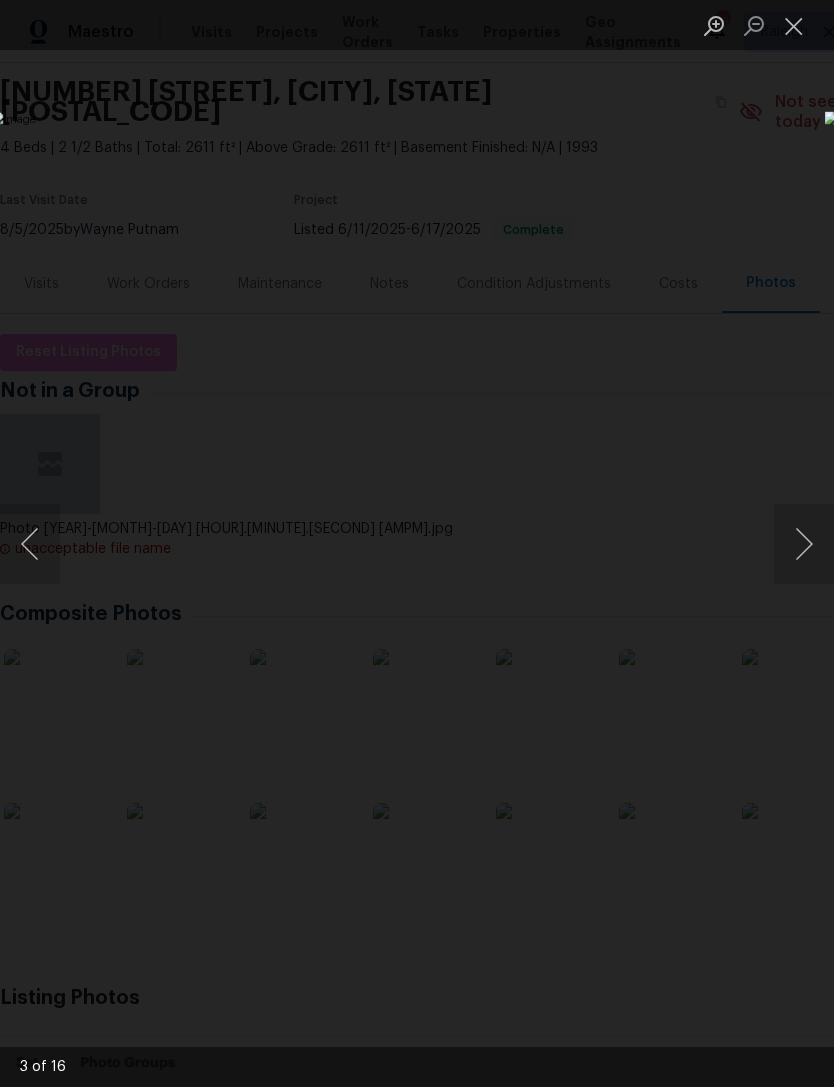 click at bounding box center [804, 544] 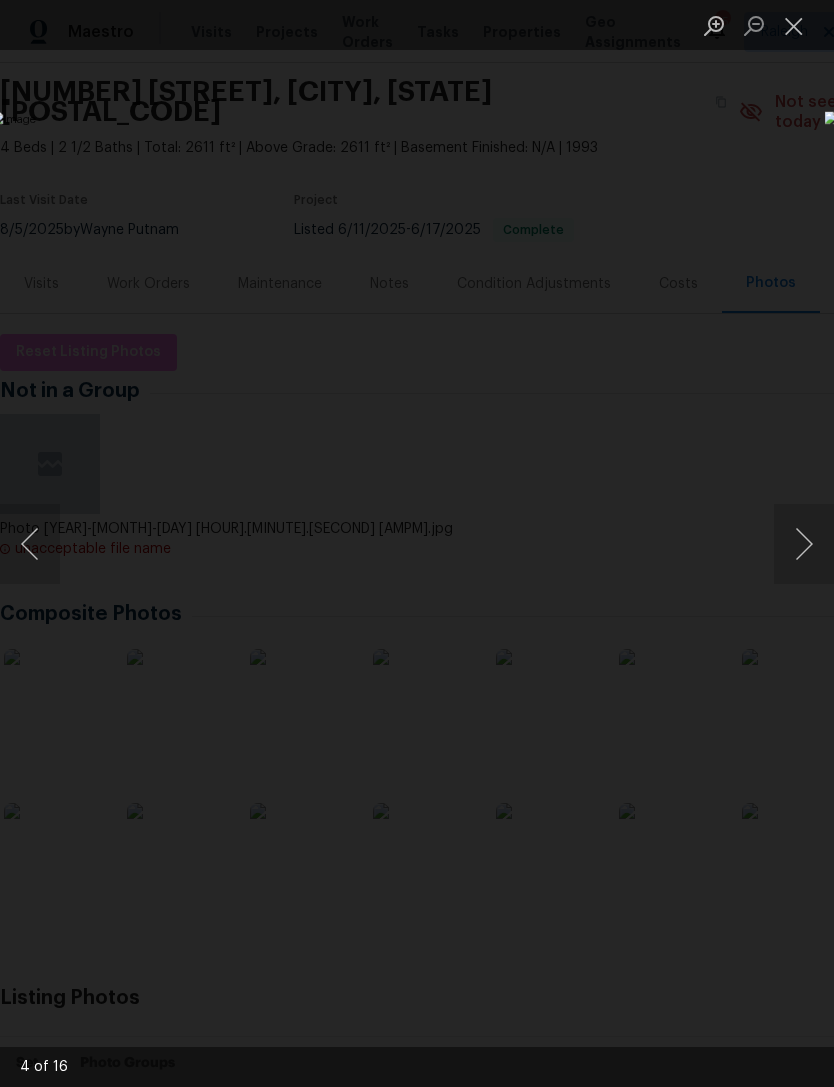 click at bounding box center (804, 544) 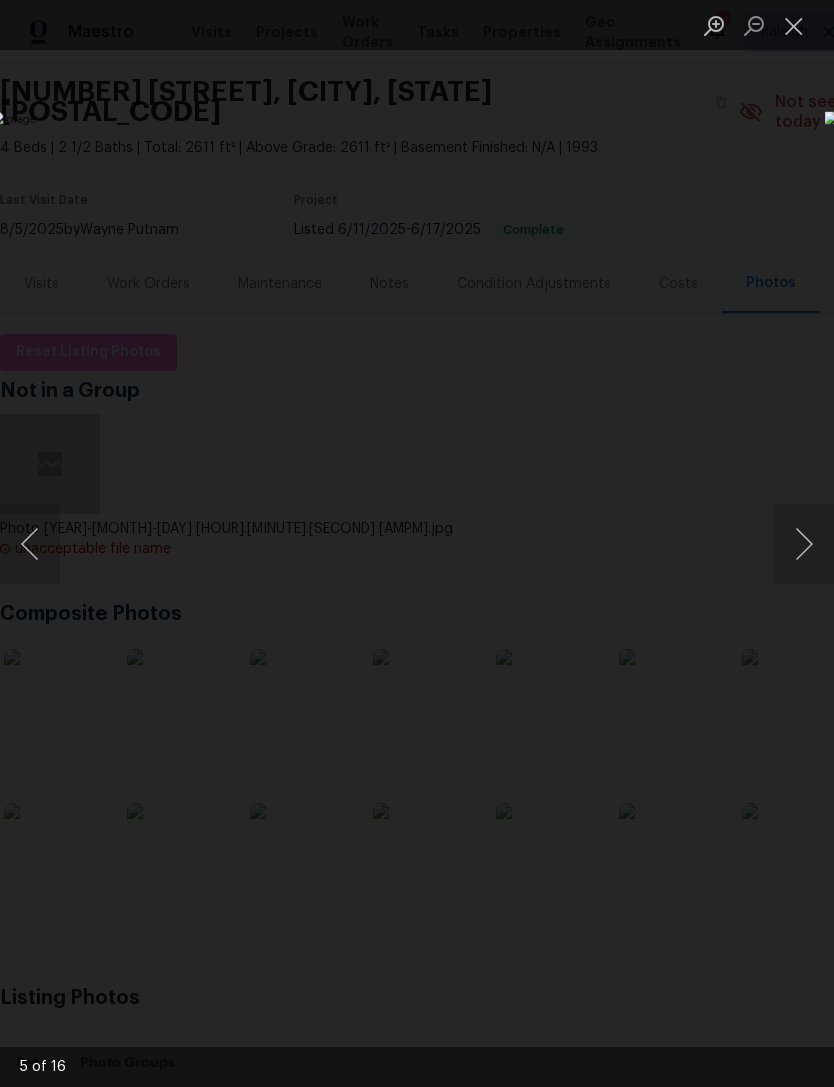 click at bounding box center (804, 544) 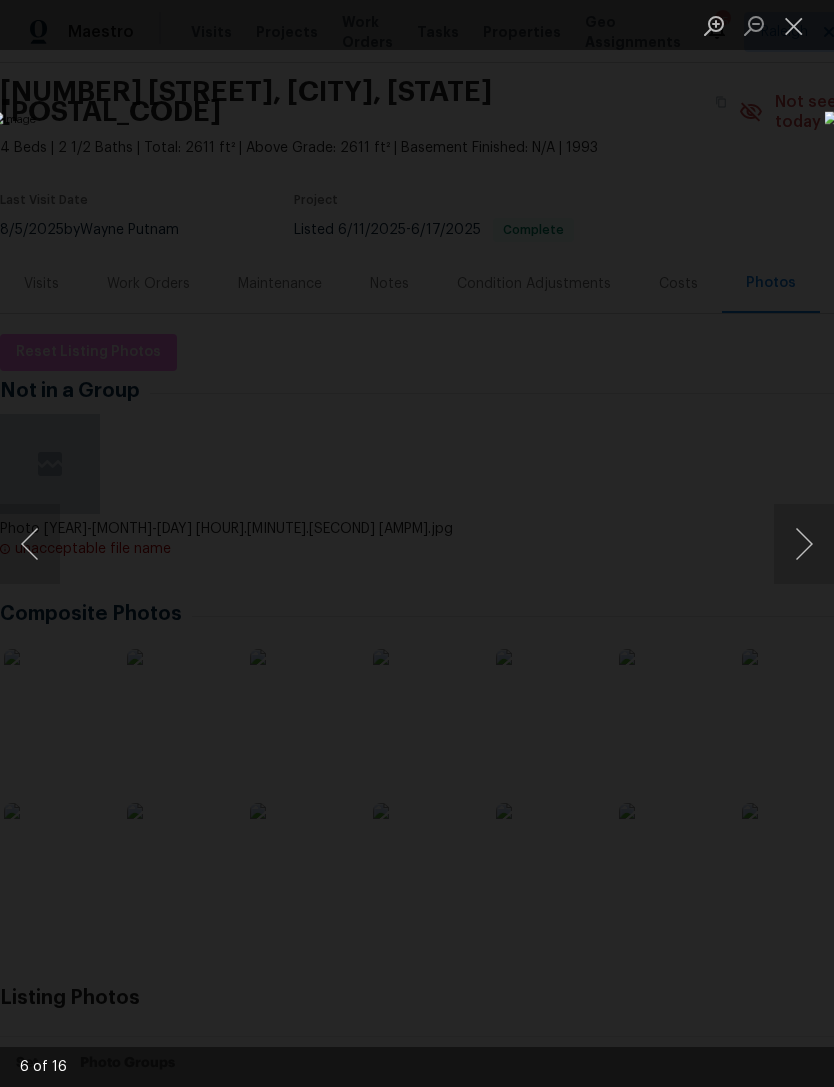 click at bounding box center (804, 544) 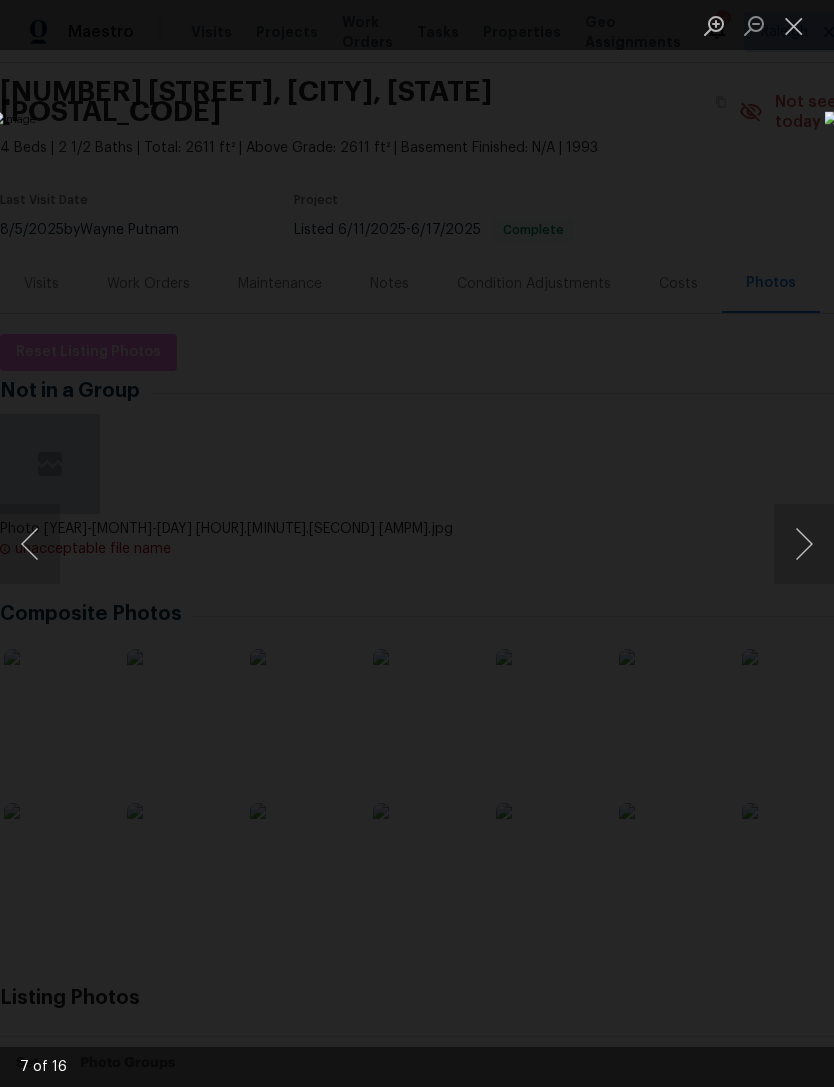 click at bounding box center (804, 544) 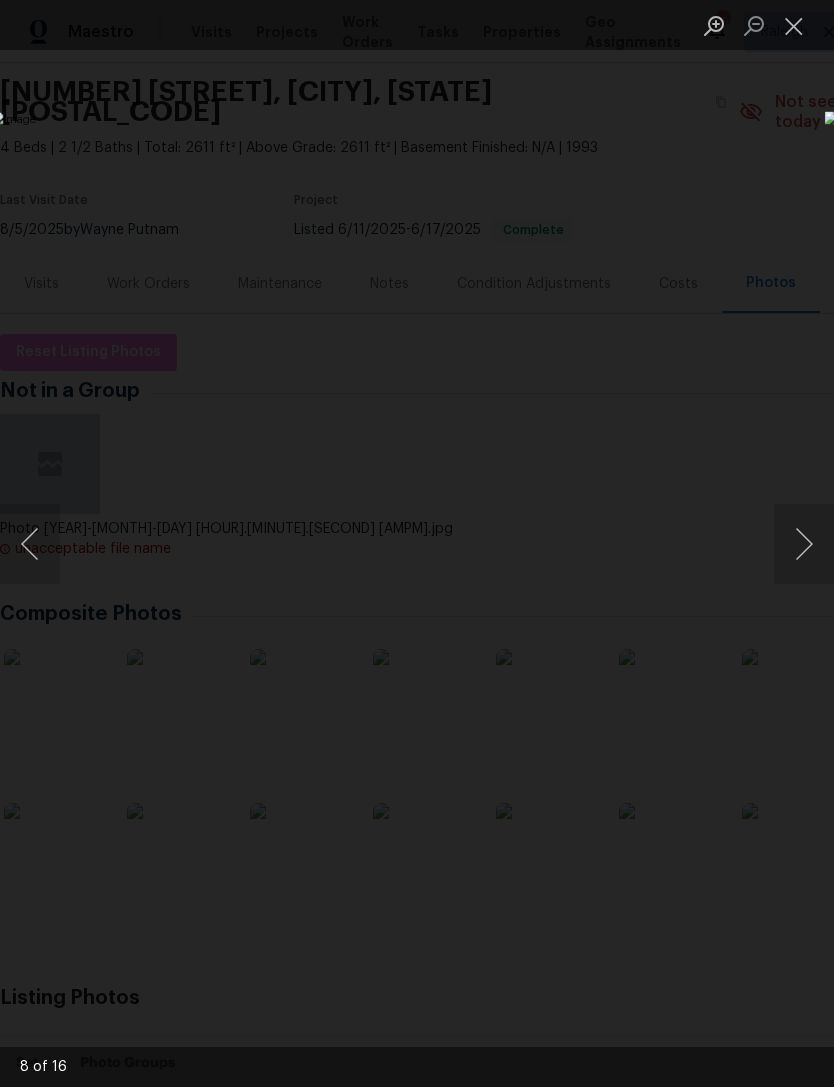 click at bounding box center (804, 544) 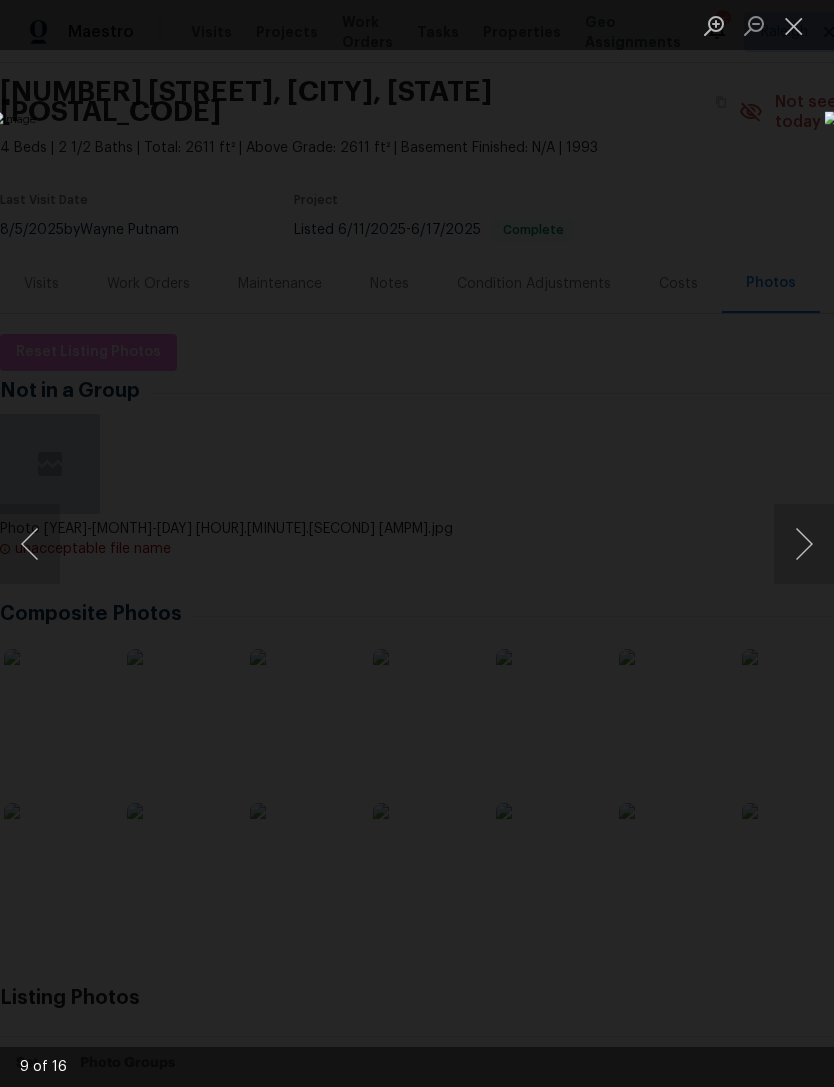 click at bounding box center (804, 544) 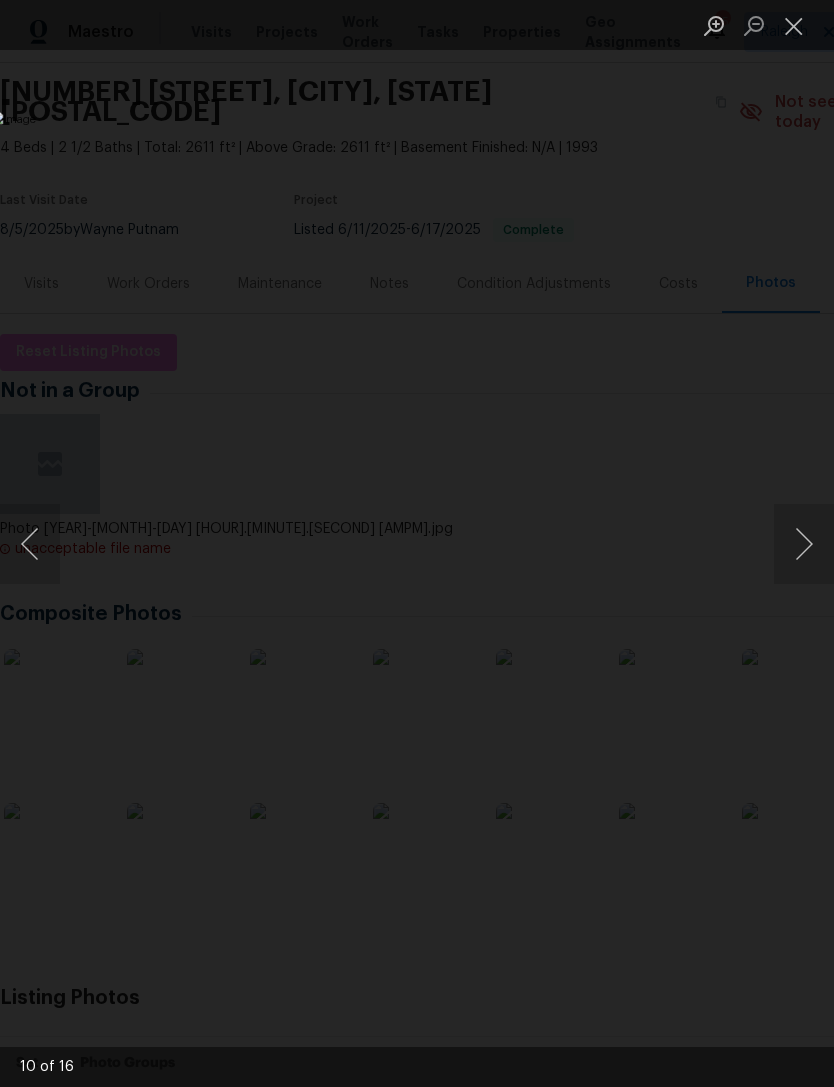 click at bounding box center [804, 544] 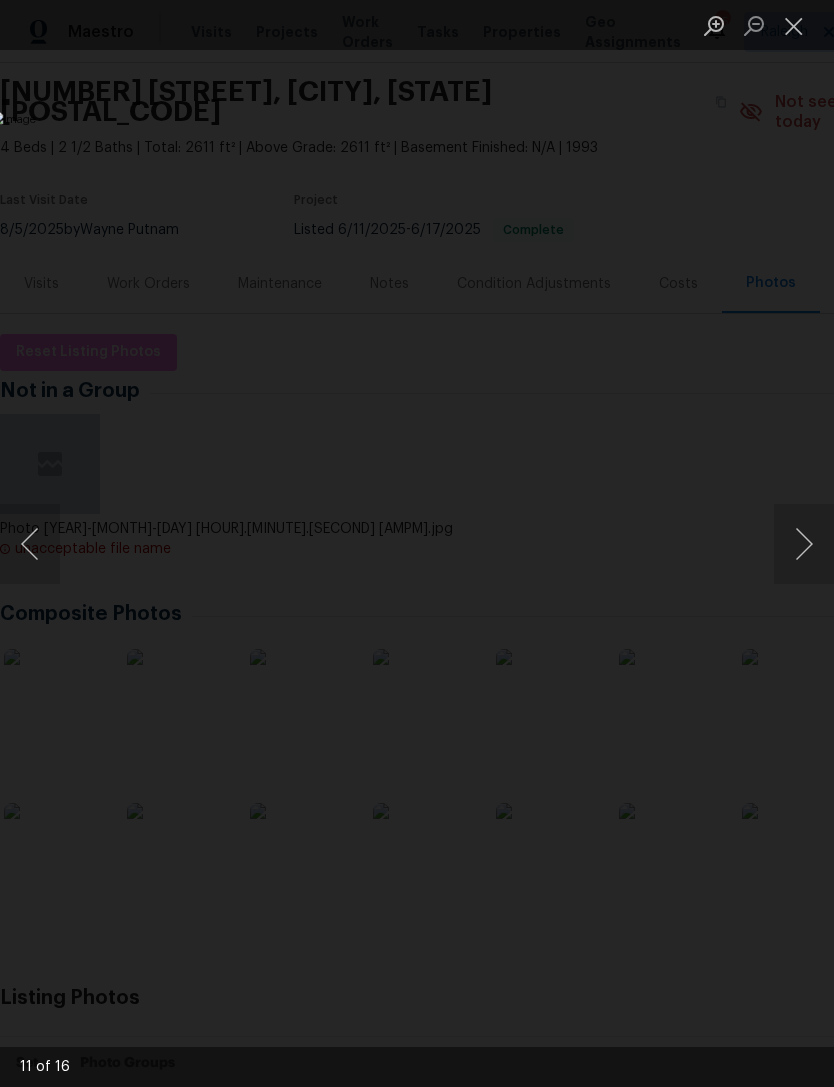 click at bounding box center (804, 544) 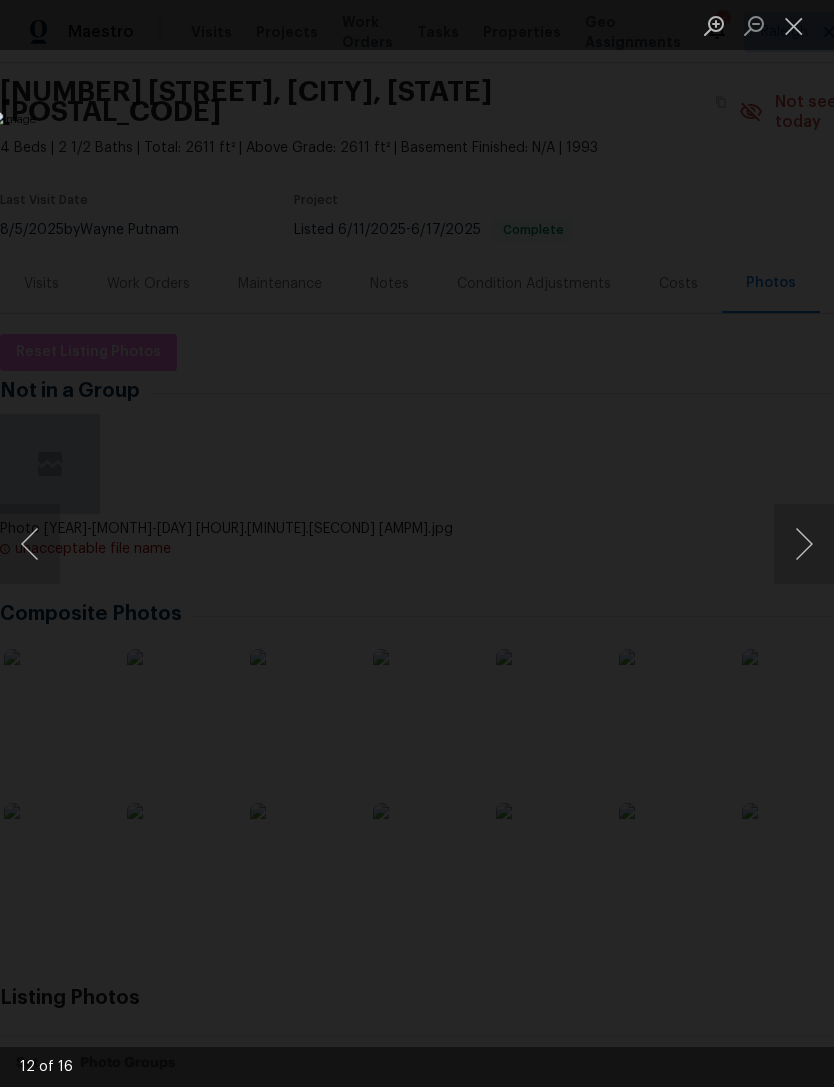 click at bounding box center [804, 544] 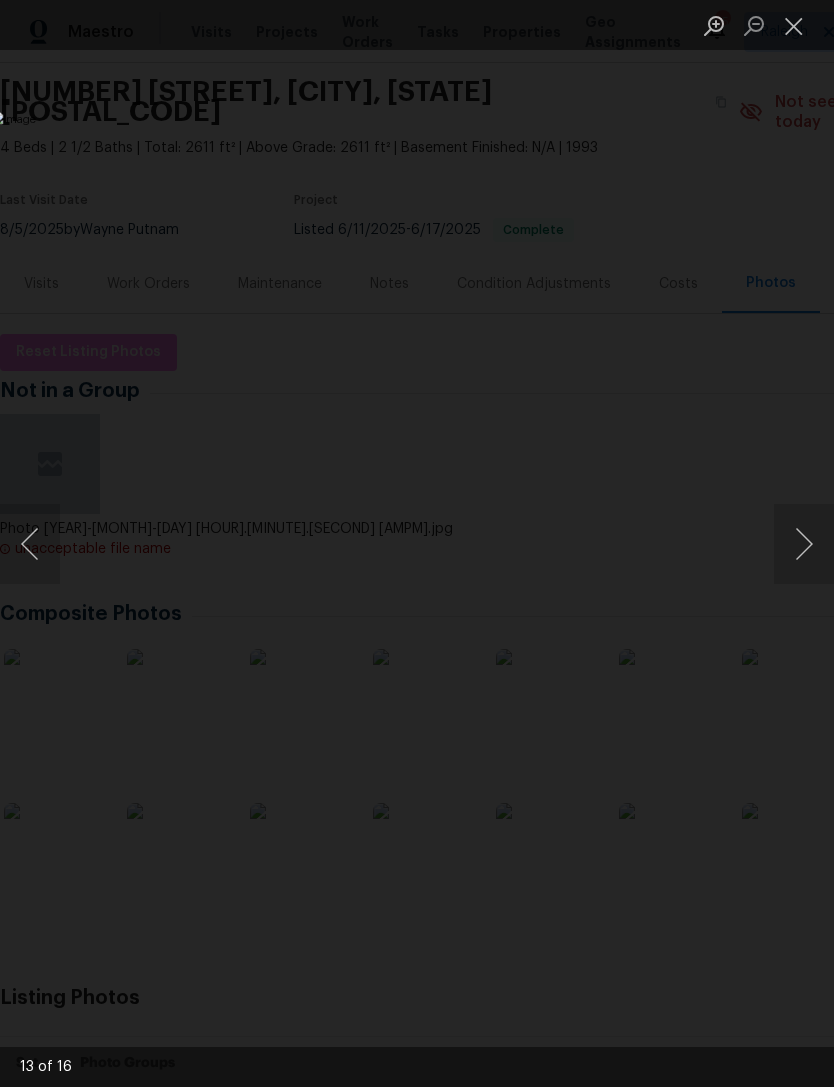click at bounding box center [804, 544] 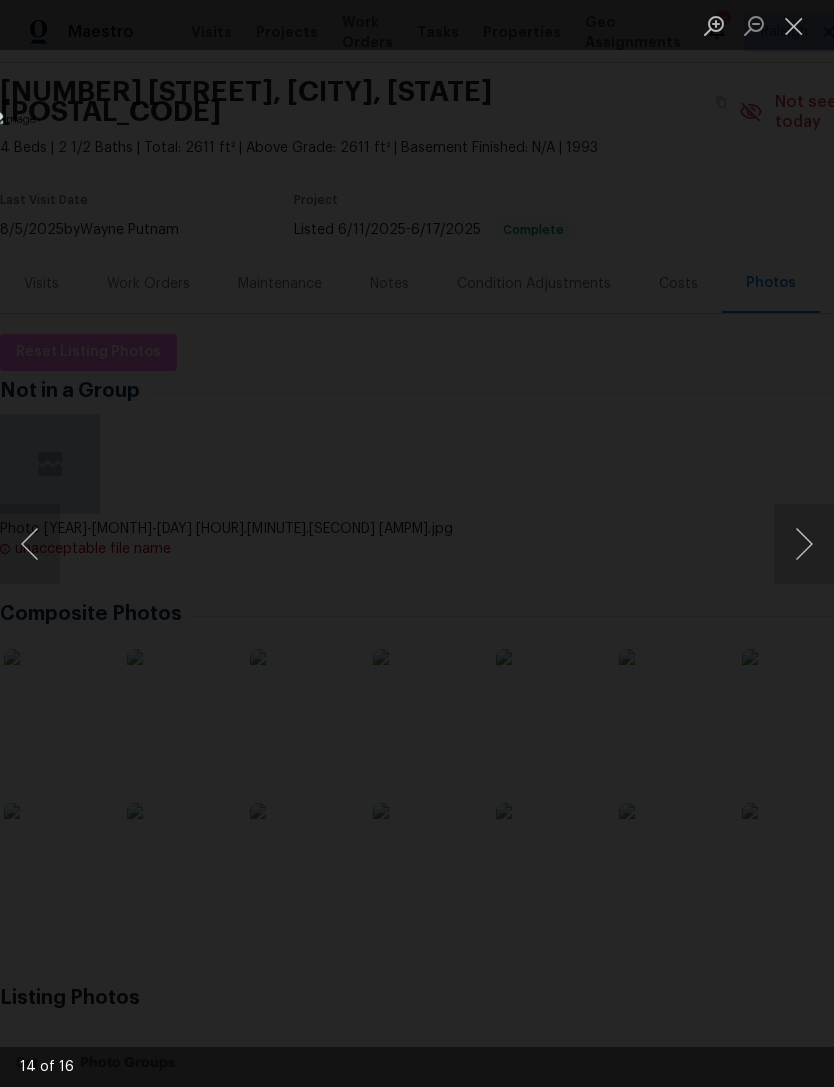 click at bounding box center (804, 544) 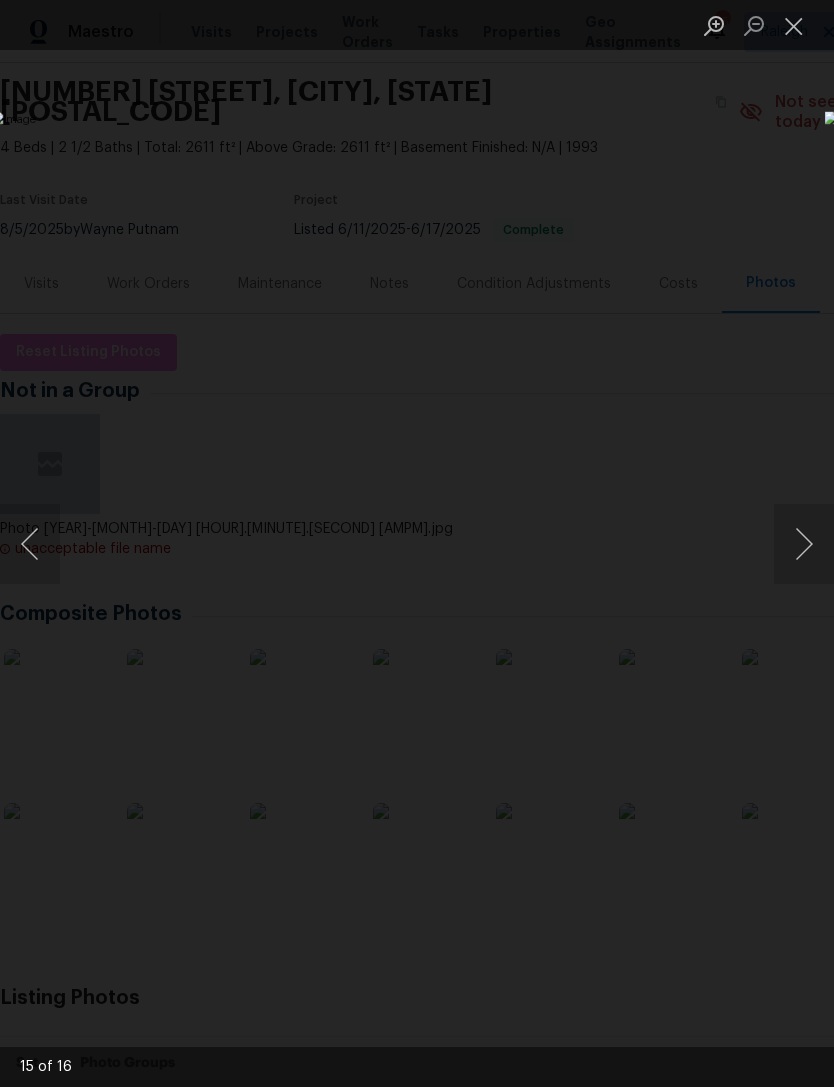 click at bounding box center [794, 25] 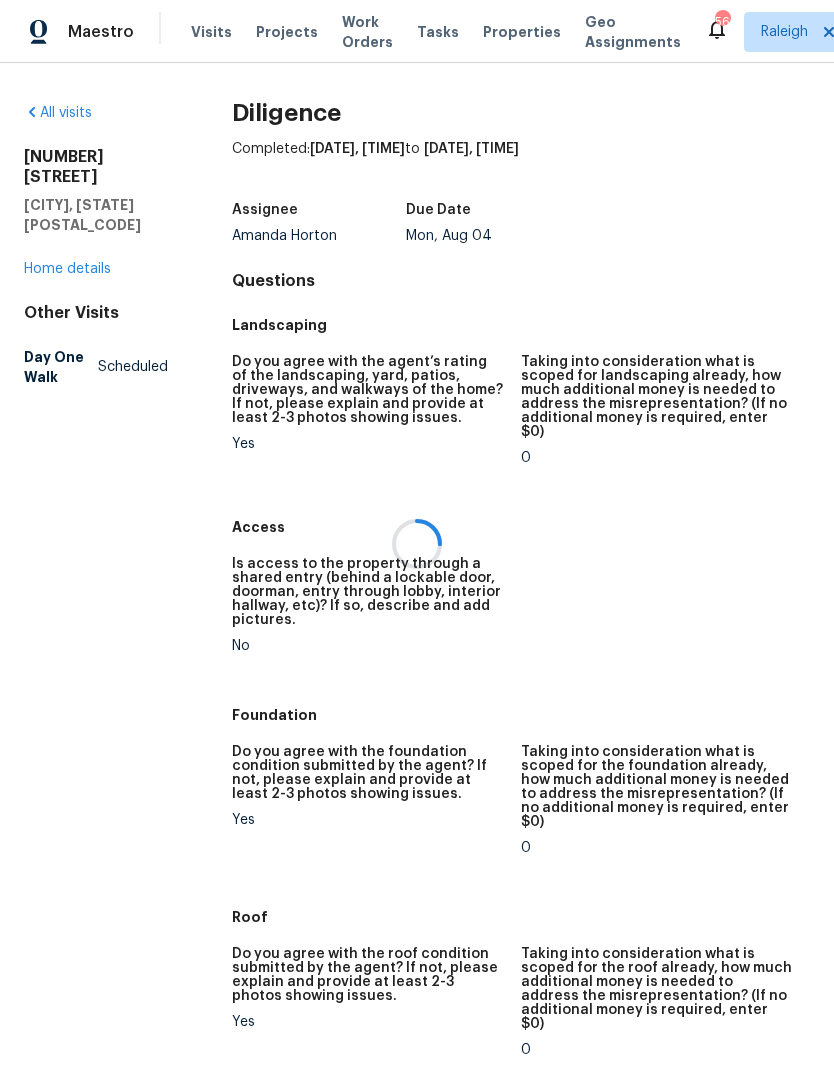 scroll, scrollTop: 0, scrollLeft: 0, axis: both 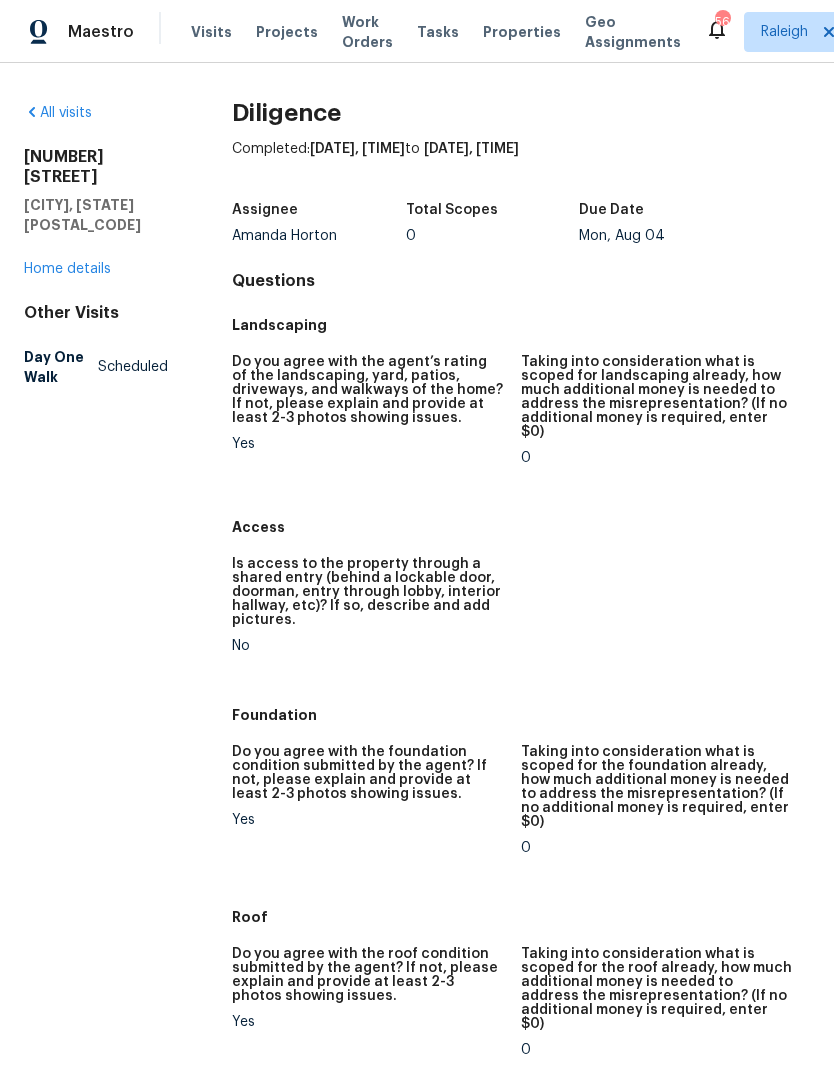 click on "Home details" at bounding box center [67, 269] 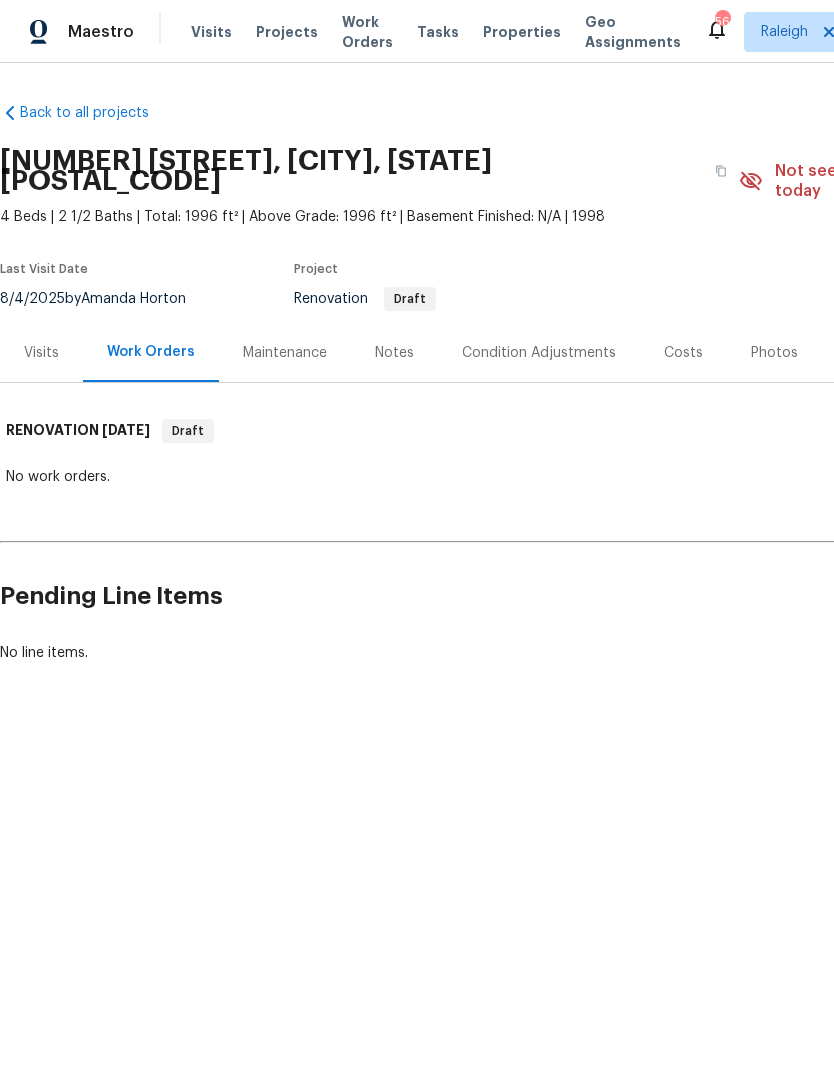 click on "Visits" at bounding box center (41, 352) 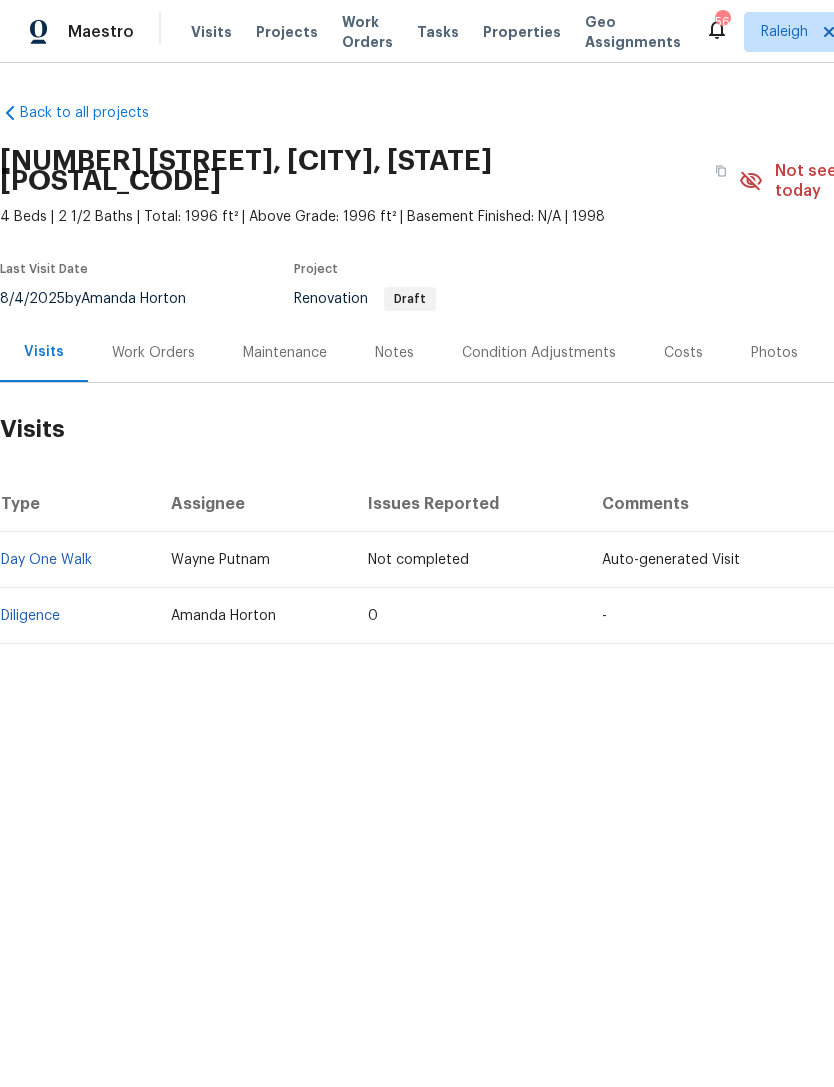 click on "Notes" at bounding box center [394, 352] 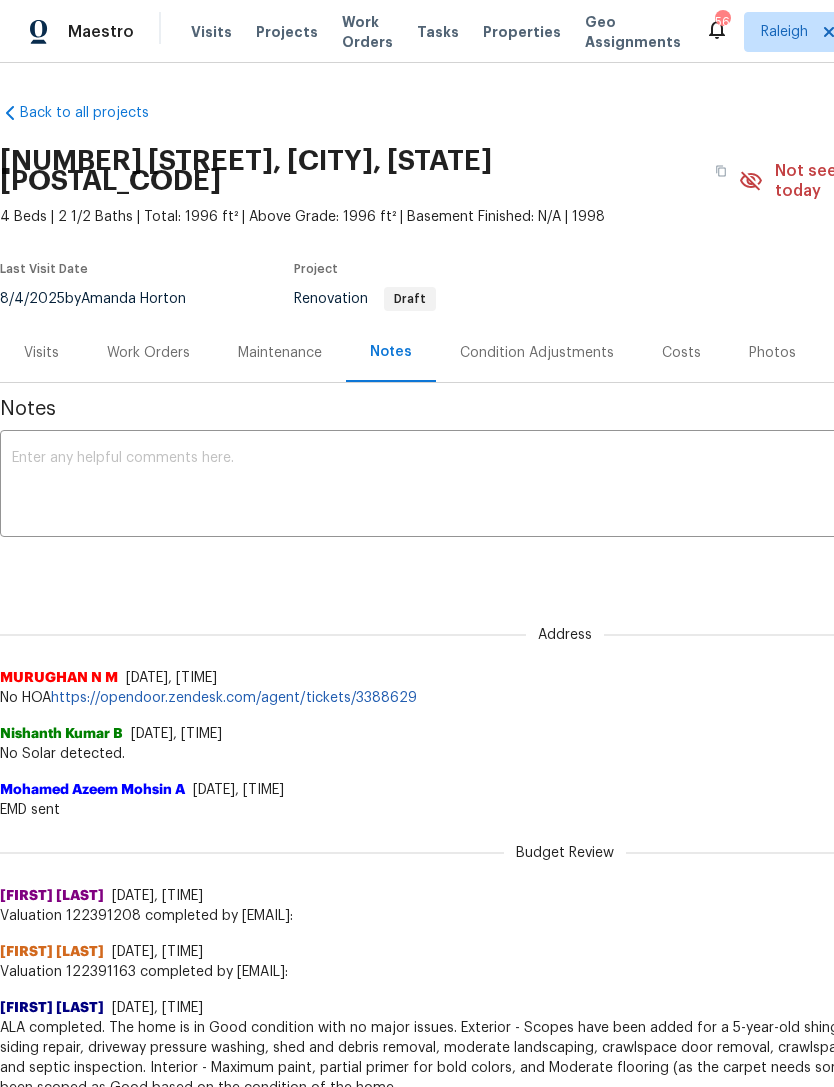 click on "Visits" at bounding box center [41, 353] 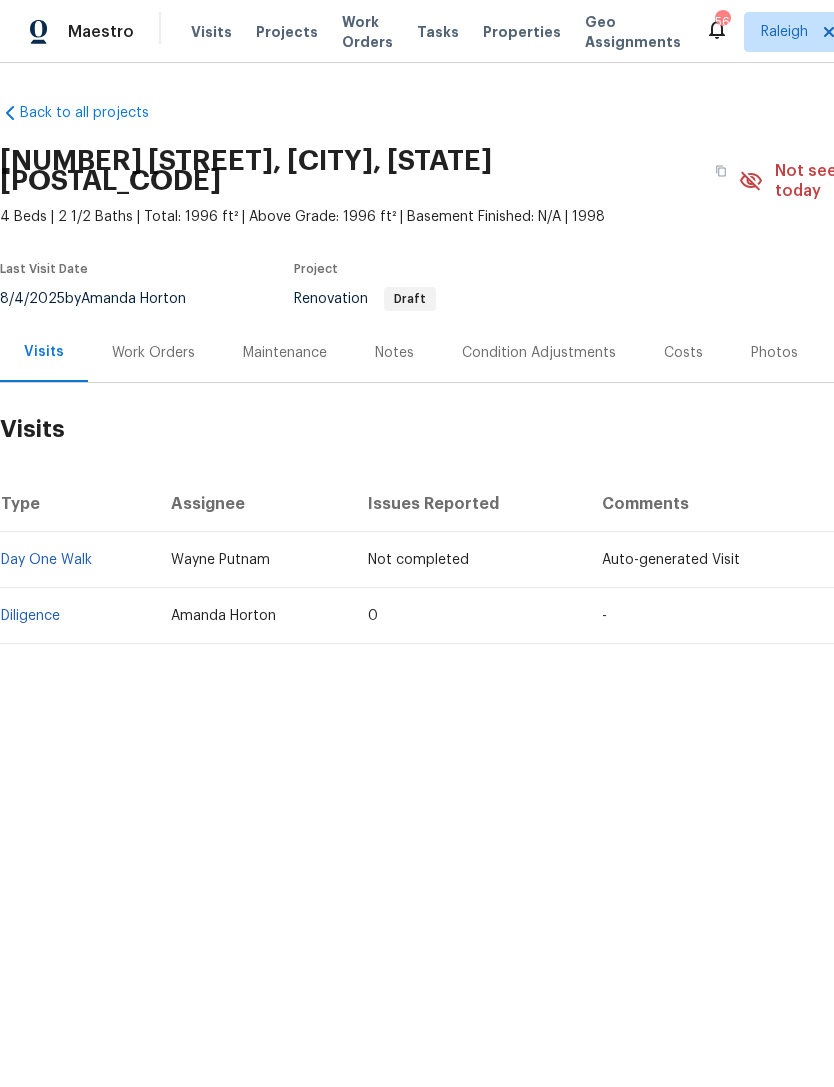 click on "Diligence" at bounding box center [30, 616] 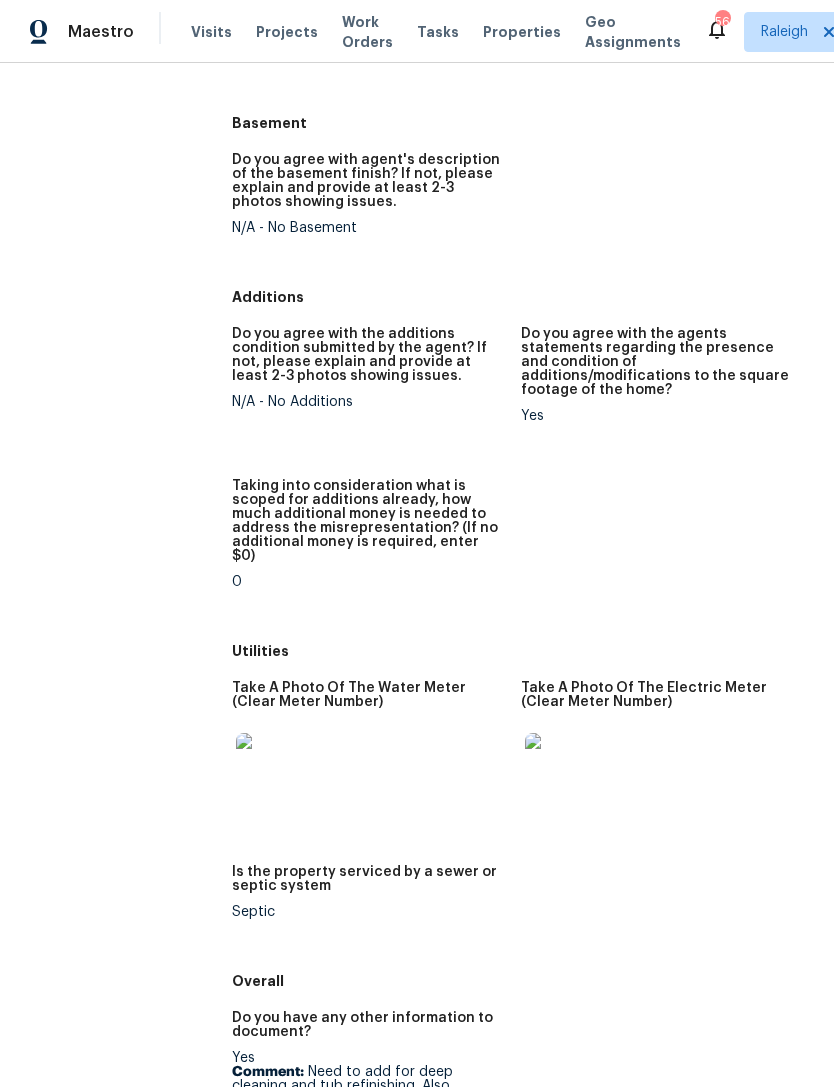 scroll, scrollTop: 2731, scrollLeft: 0, axis: vertical 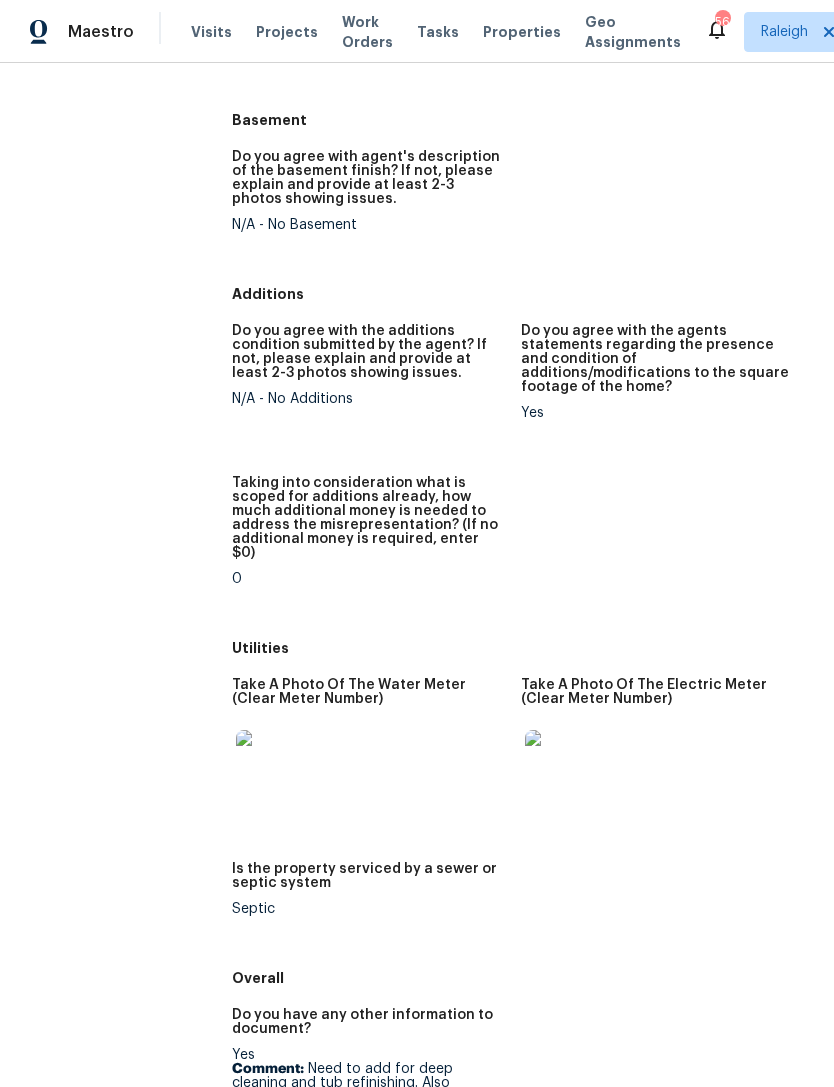 click at bounding box center (268, 762) 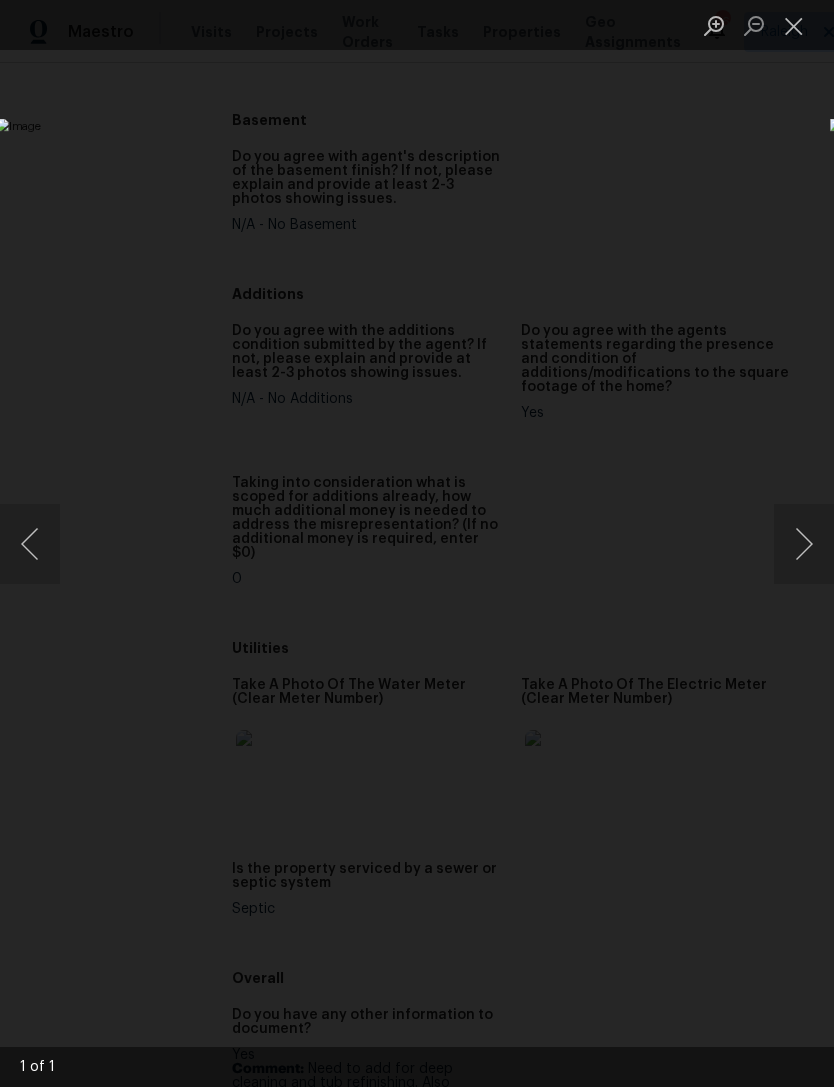 click at bounding box center (794, 25) 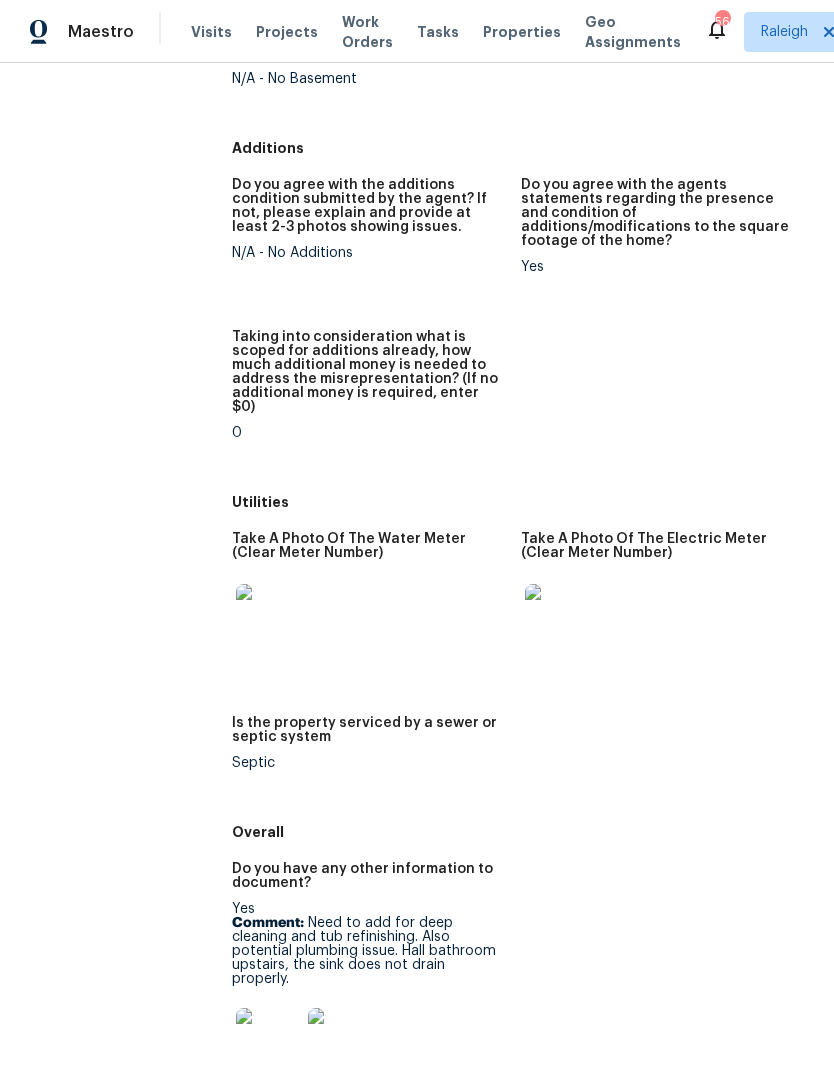 scroll, scrollTop: 2876, scrollLeft: 0, axis: vertical 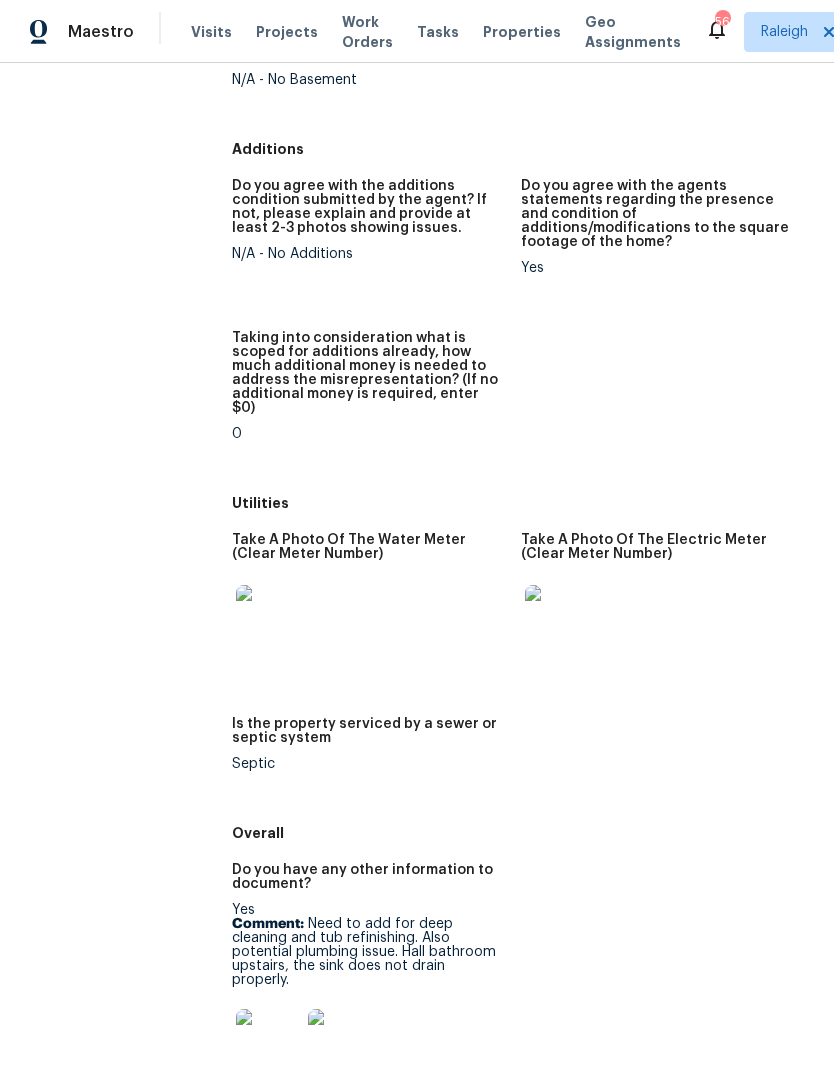 click at bounding box center [268, 1041] 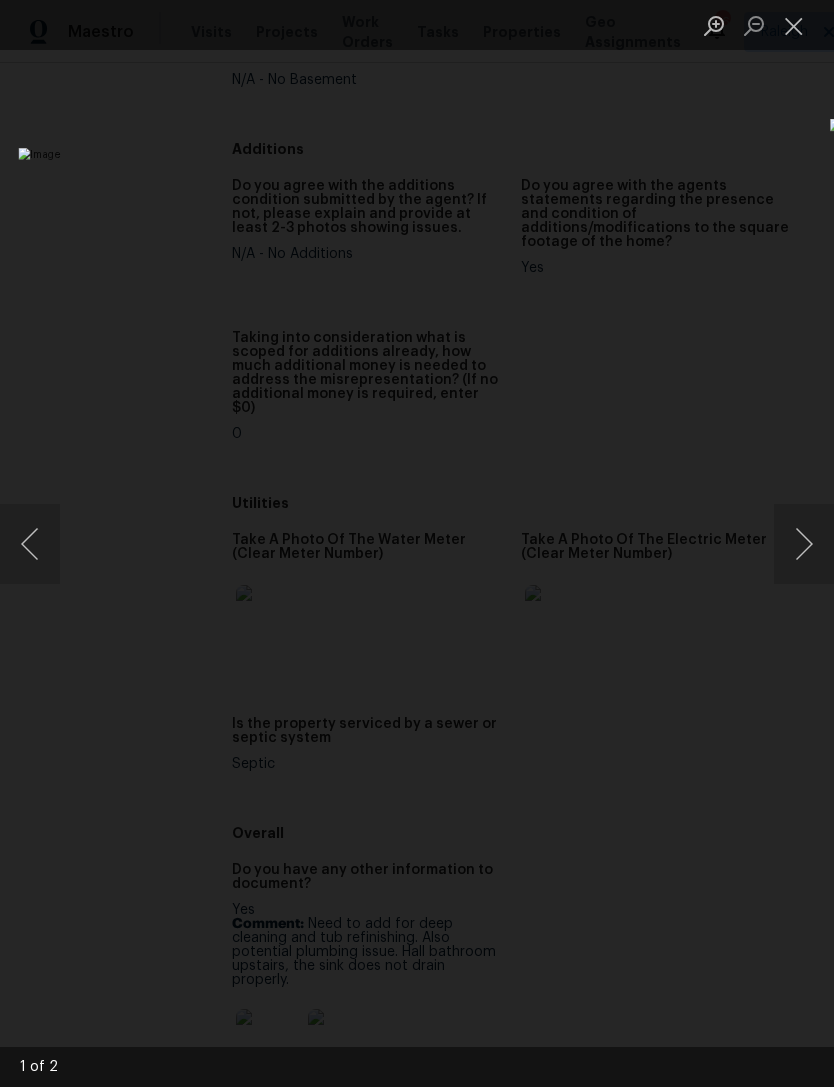 click at bounding box center (794, 25) 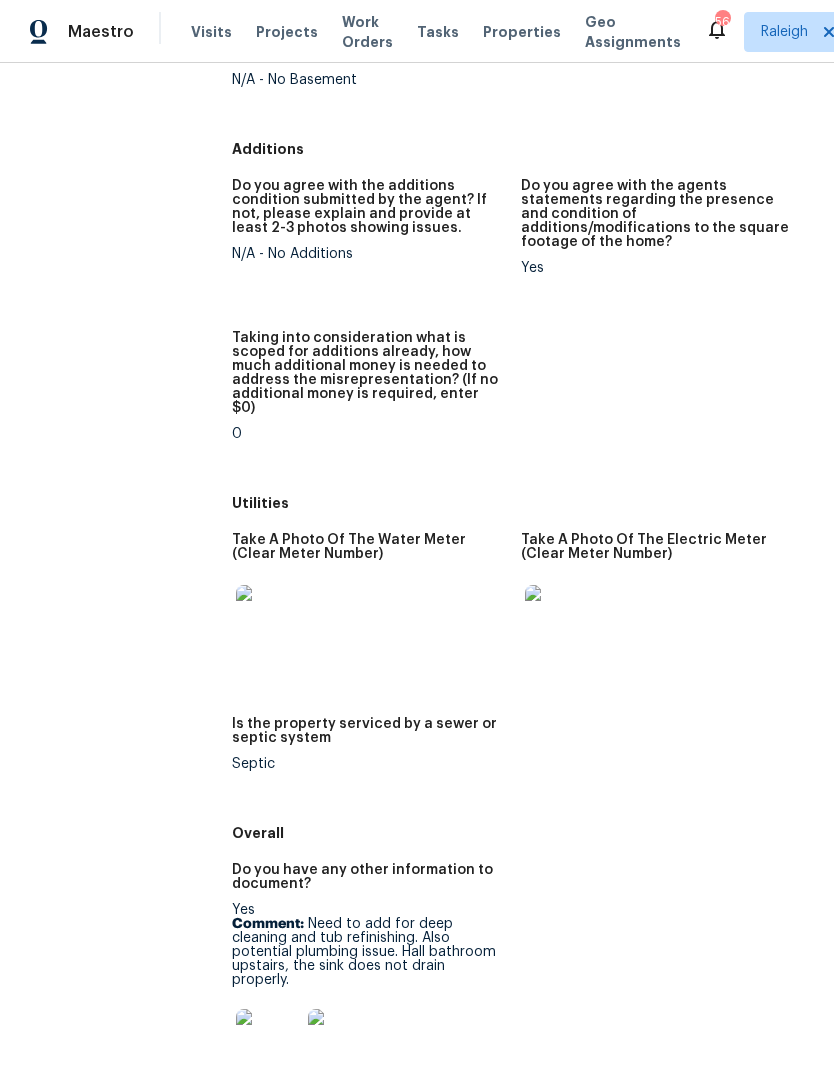 scroll, scrollTop: 64, scrollLeft: 0, axis: vertical 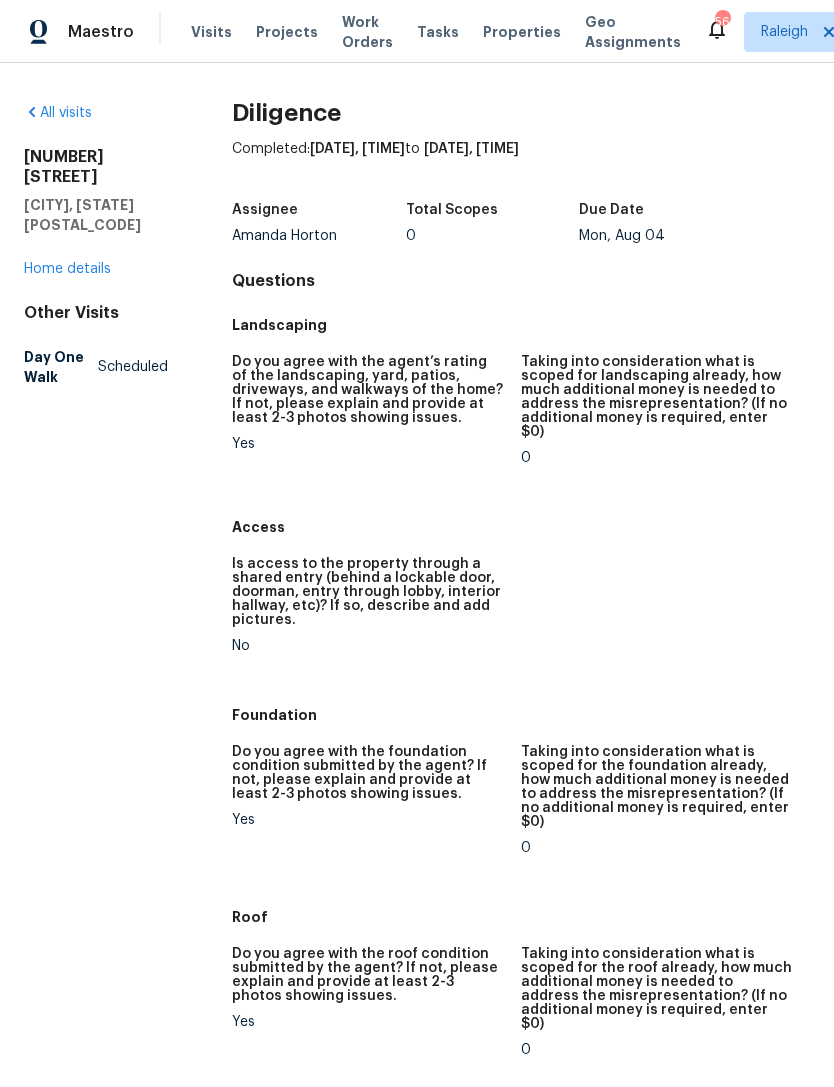 click on "Home details" at bounding box center [67, 269] 